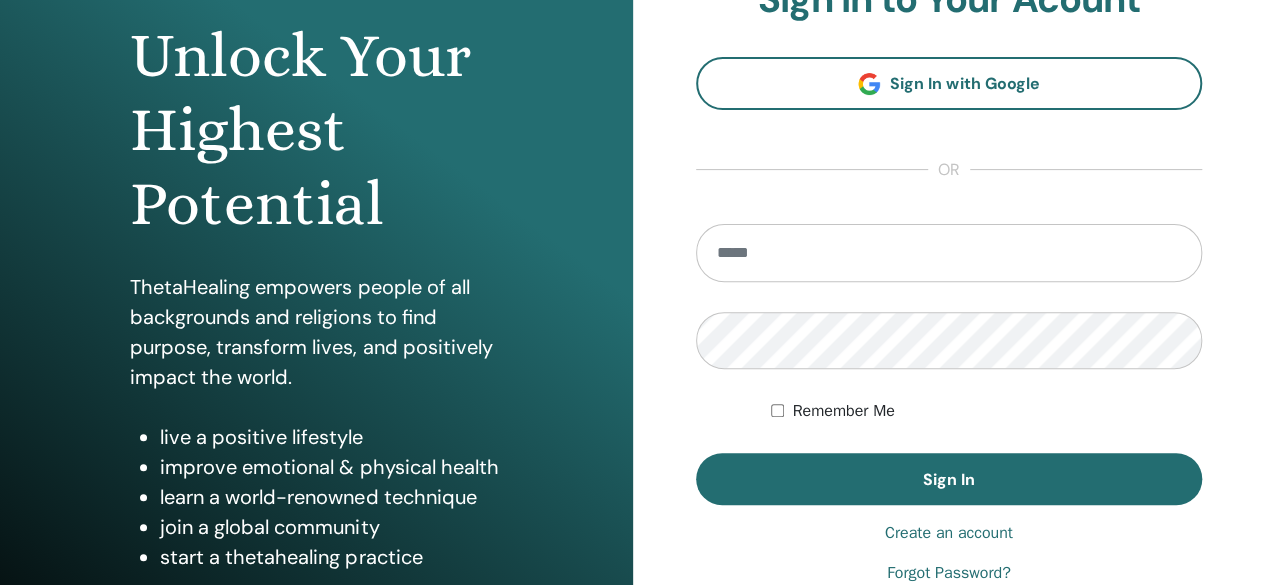 scroll, scrollTop: 200, scrollLeft: 0, axis: vertical 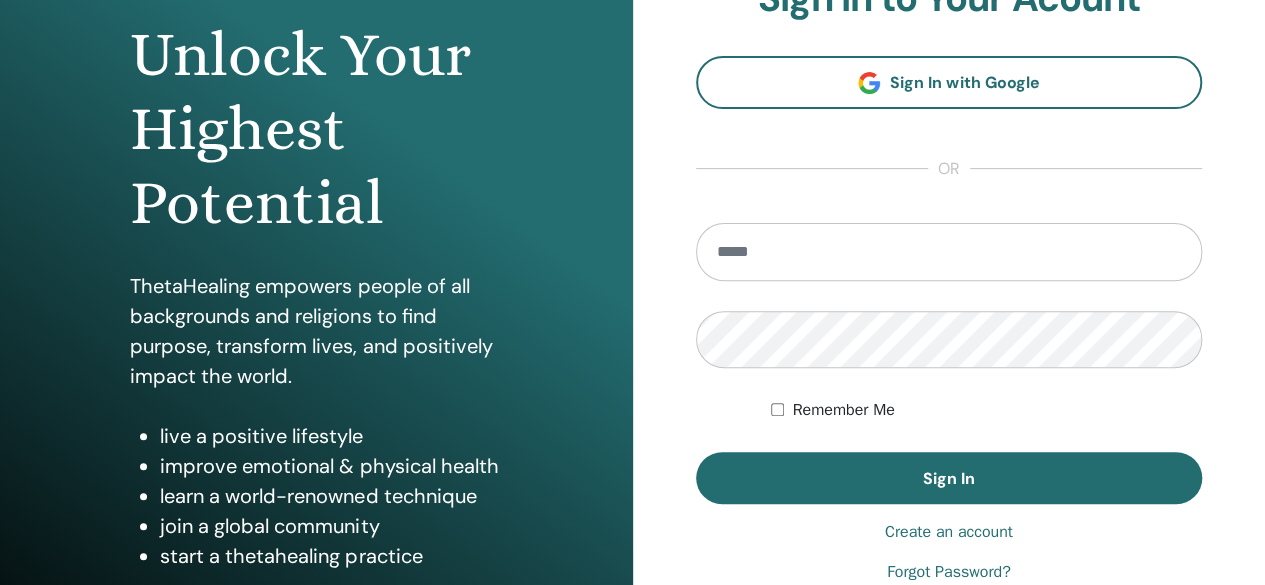 drag, startPoint x: 942, startPoint y: 534, endPoint x: 943, endPoint y: 520, distance: 14.035668 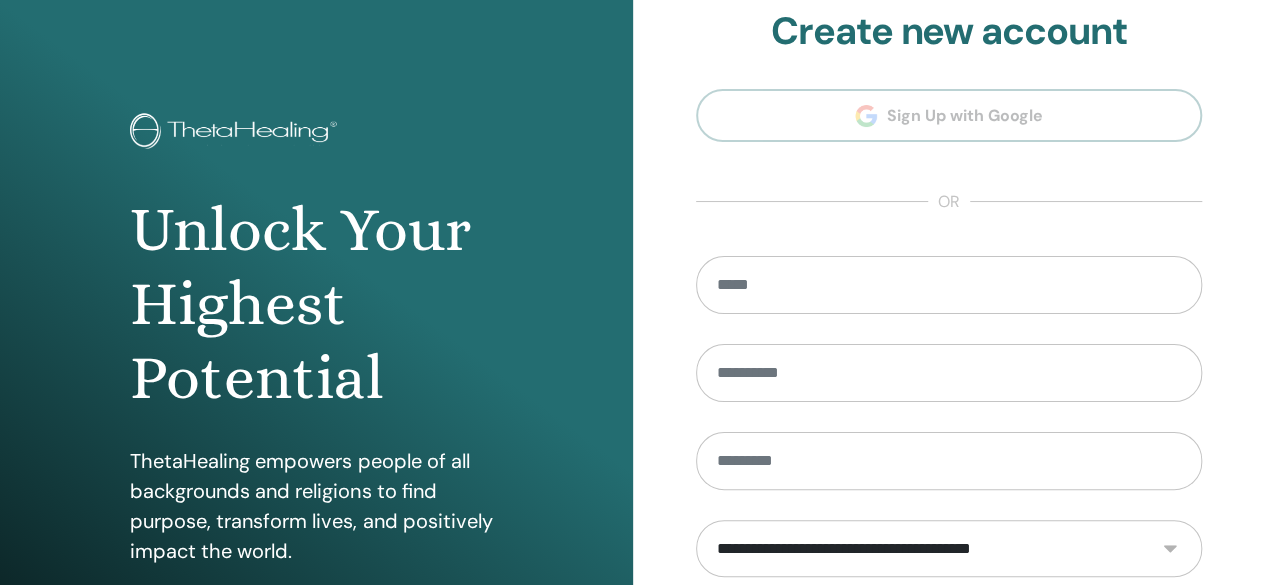 scroll, scrollTop: 0, scrollLeft: 0, axis: both 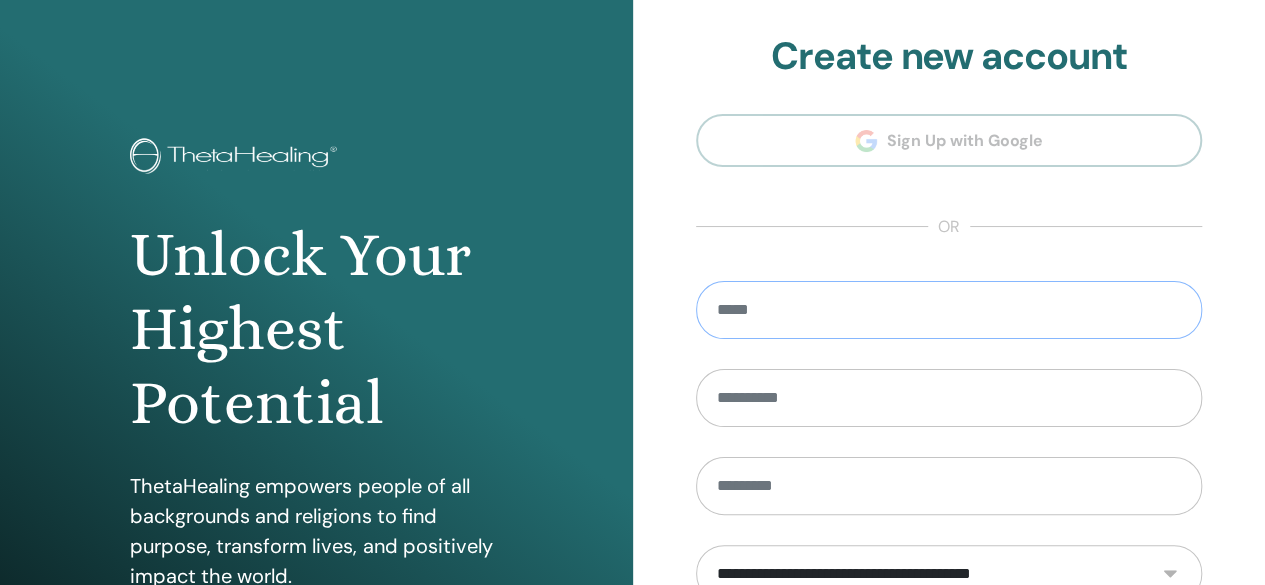 click at bounding box center (949, 310) 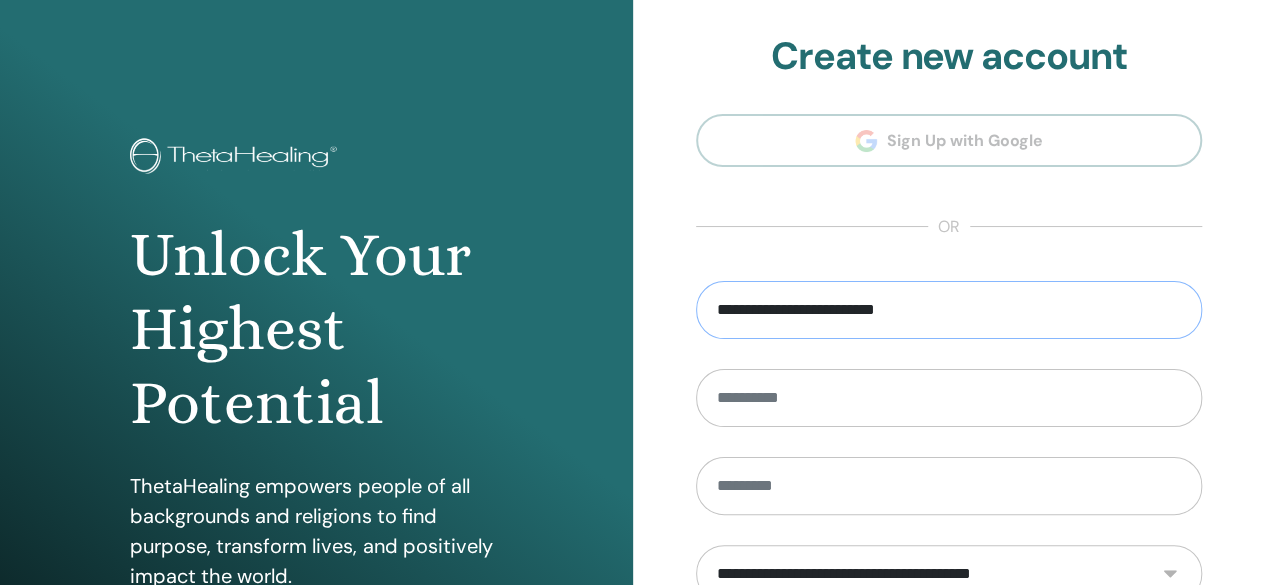 type on "**********" 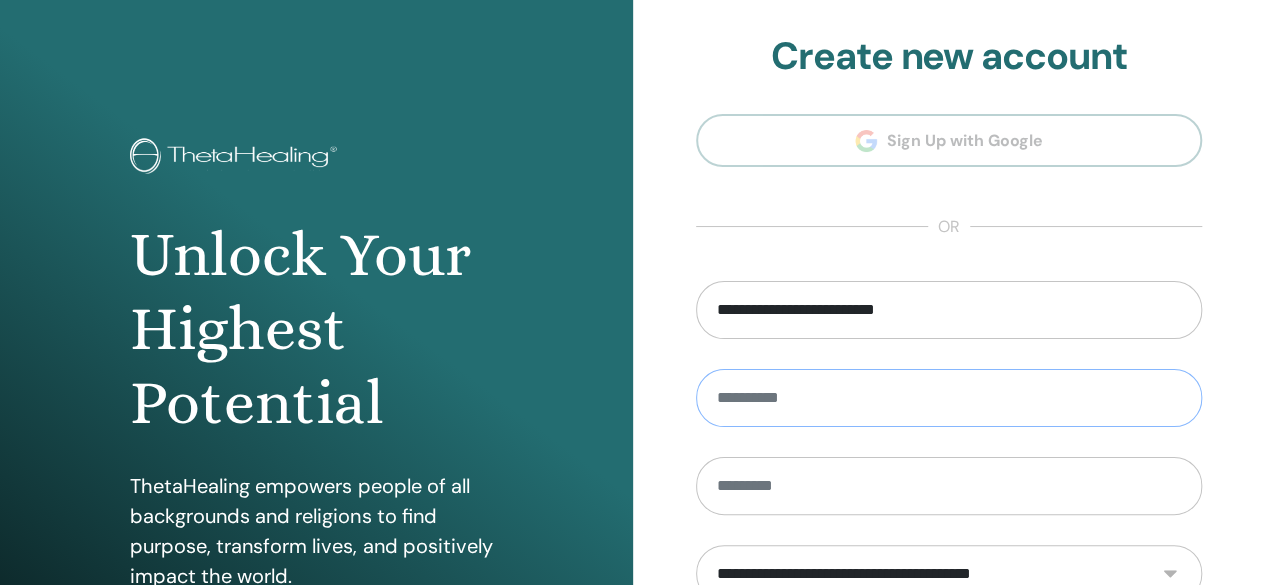 click at bounding box center [949, 398] 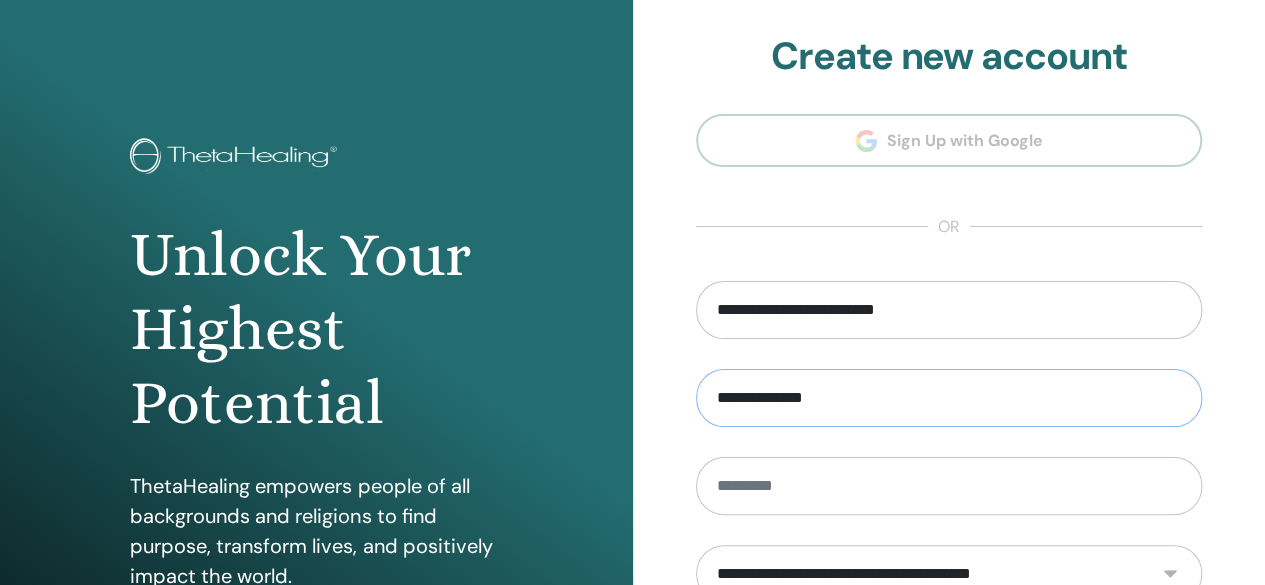 type on "**********" 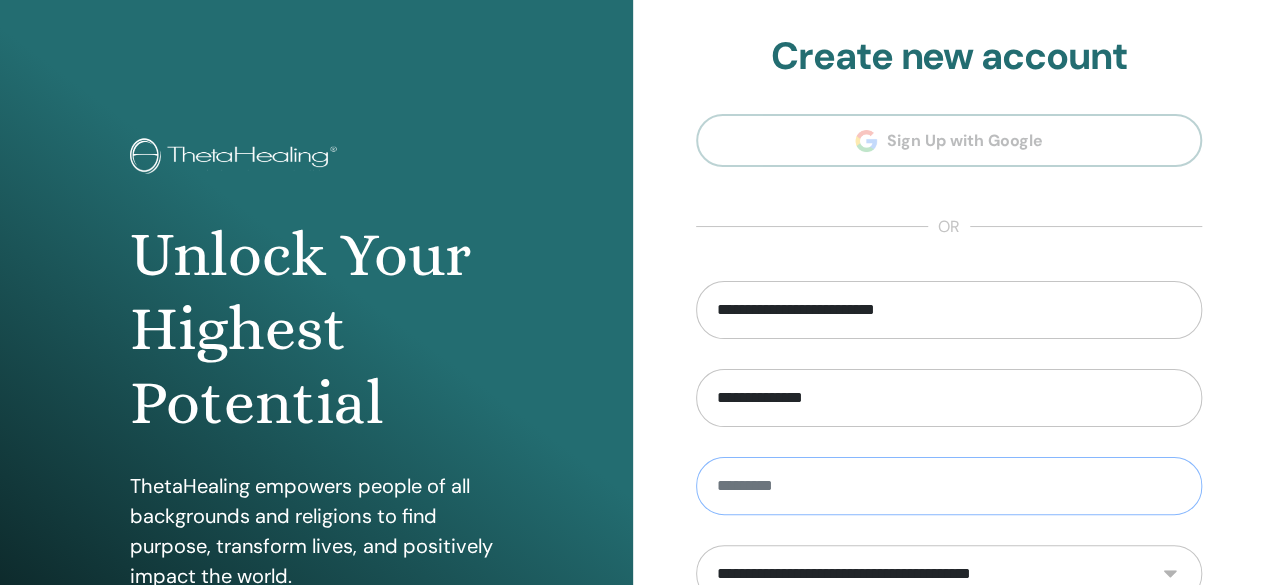 click at bounding box center [949, 486] 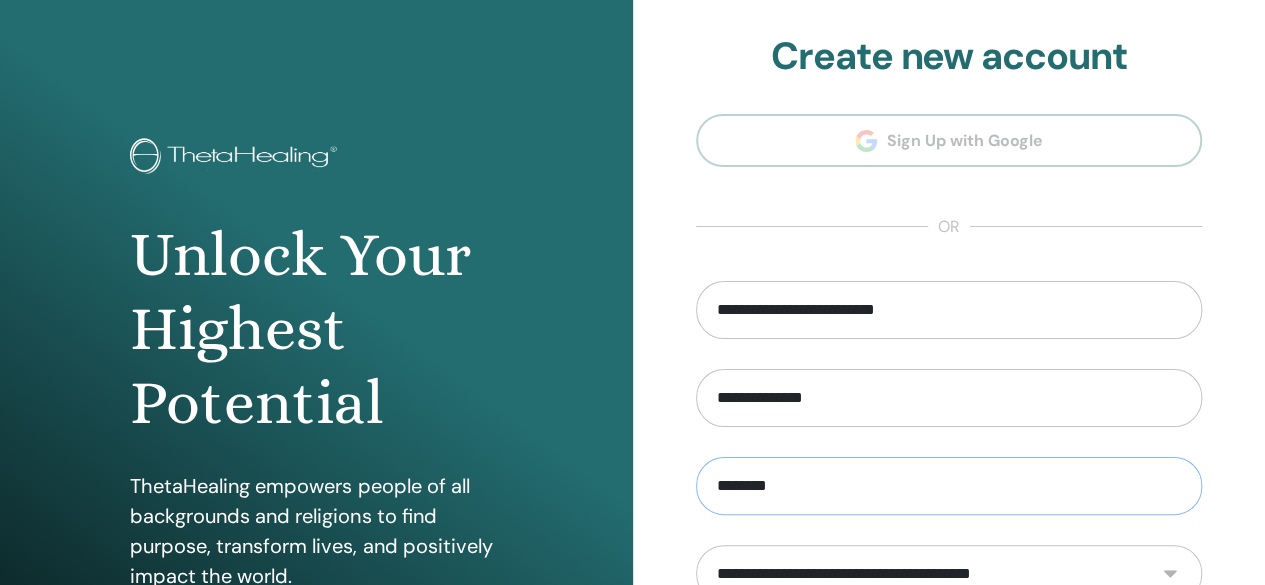 scroll, scrollTop: 200, scrollLeft: 0, axis: vertical 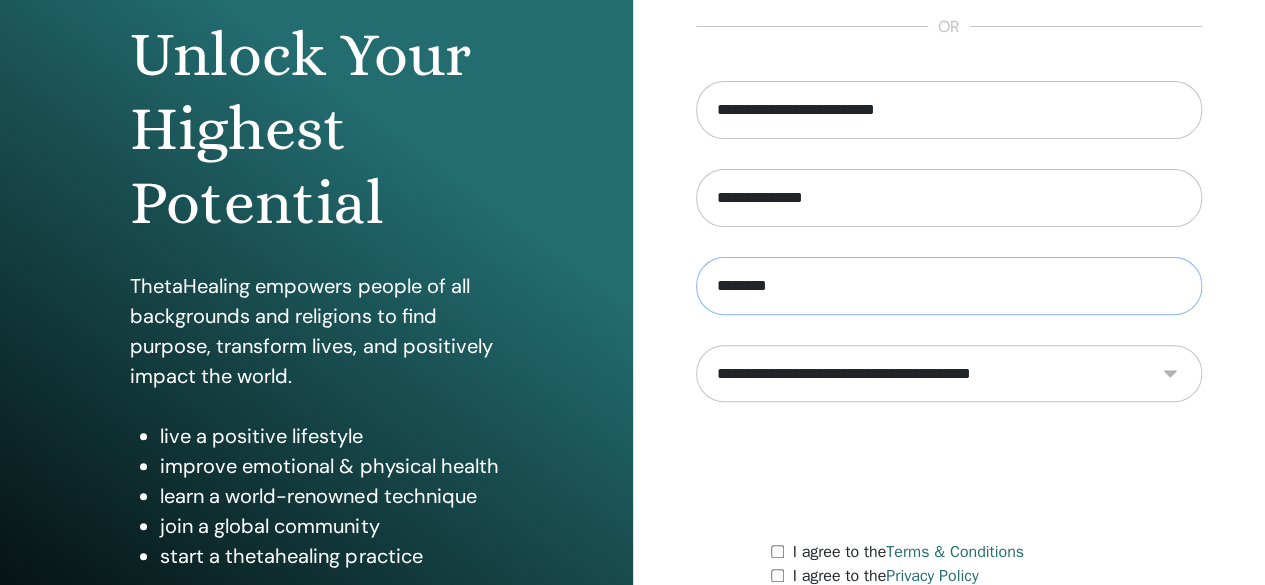 type on "********" 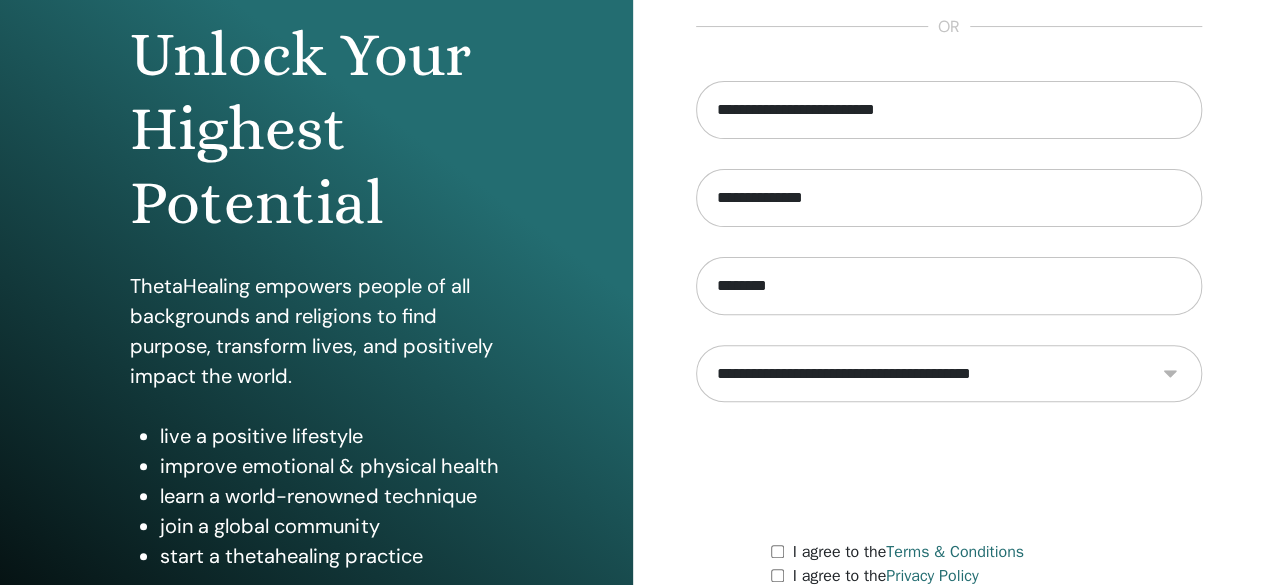 click on "**********" at bounding box center (949, 373) 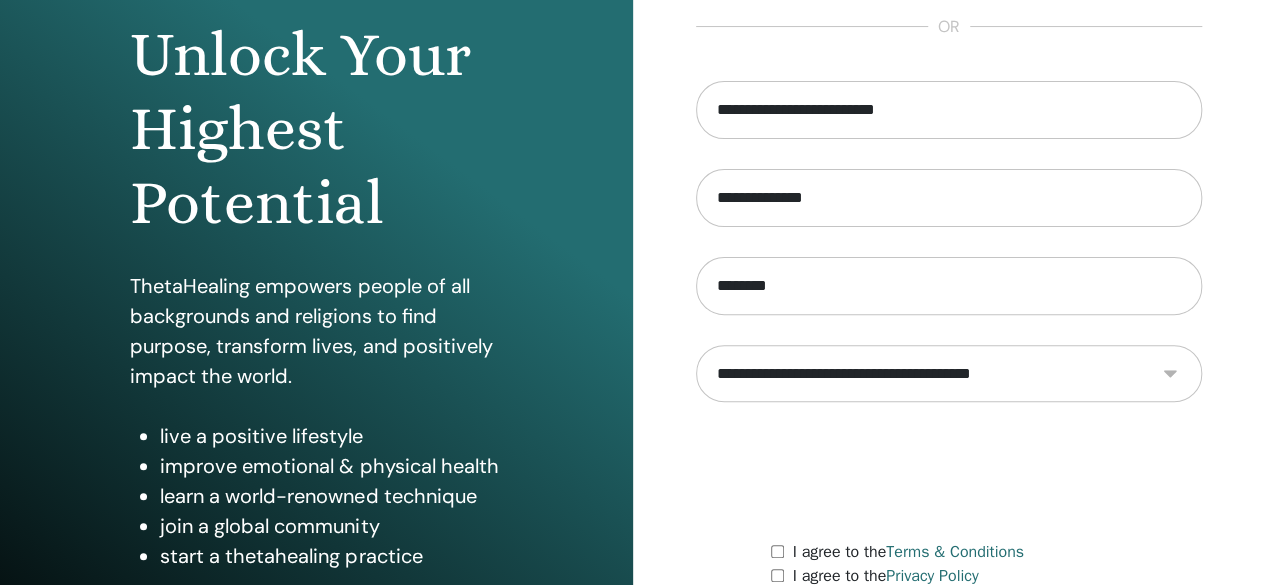select on "***" 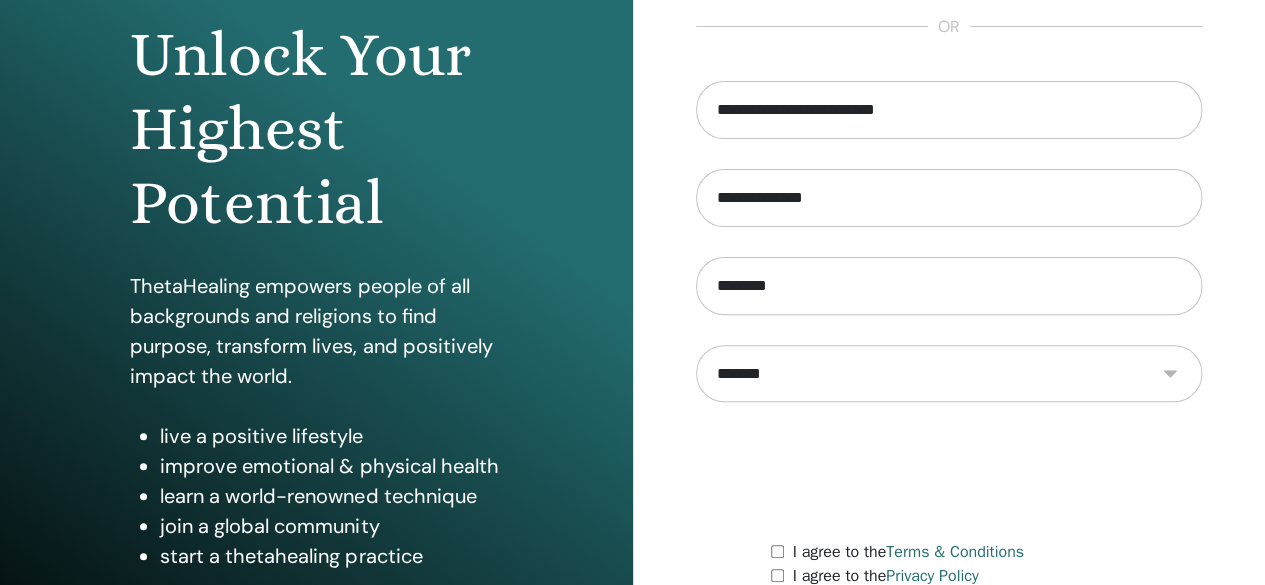 click on "**********" at bounding box center (949, 373) 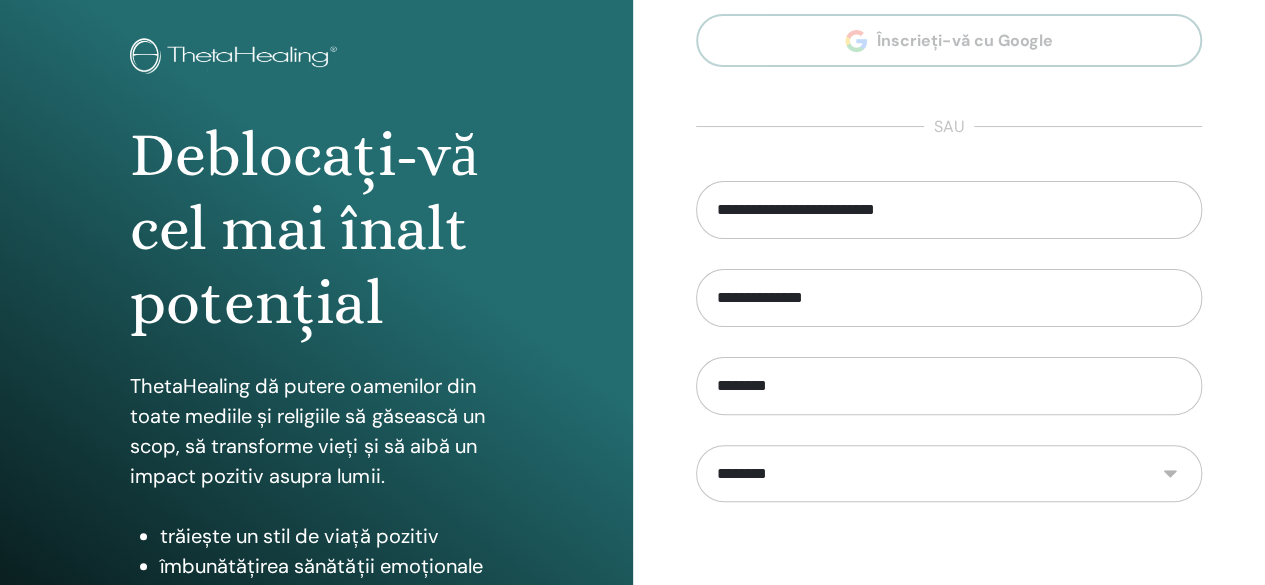 scroll, scrollTop: 200, scrollLeft: 0, axis: vertical 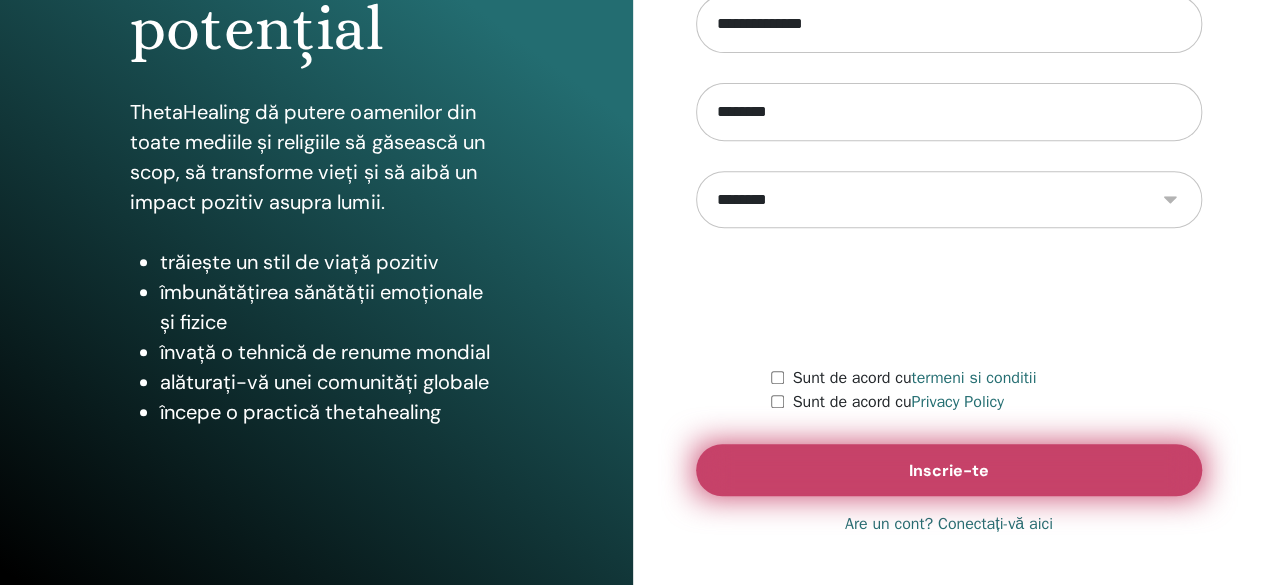 click on "Inscrie-te" at bounding box center (949, 470) 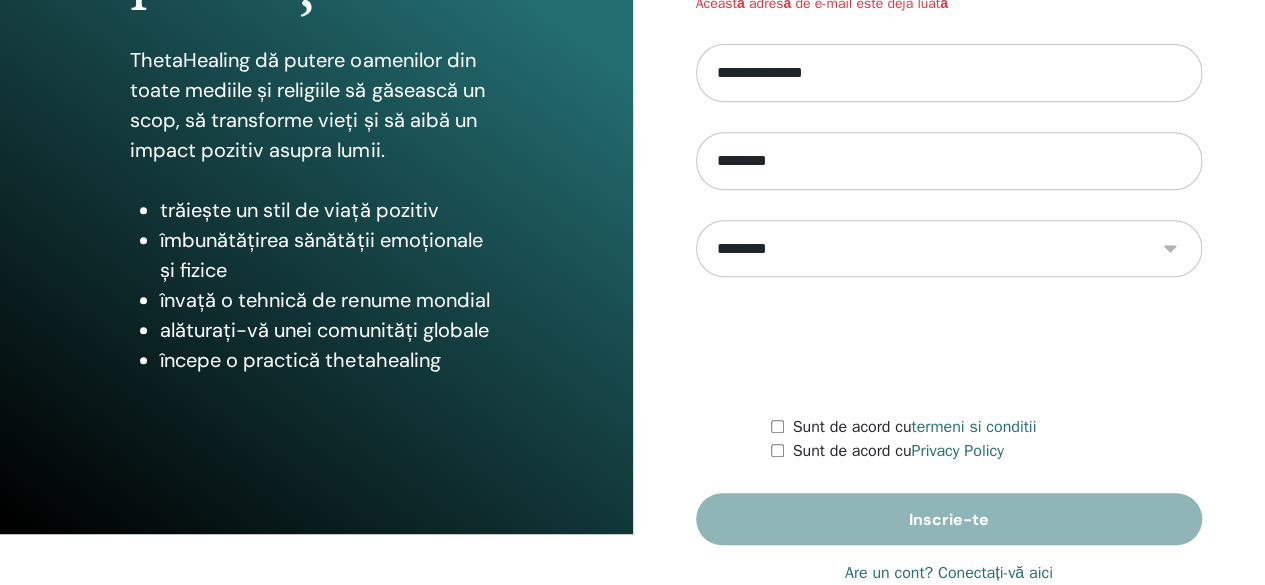 scroll, scrollTop: 440, scrollLeft: 0, axis: vertical 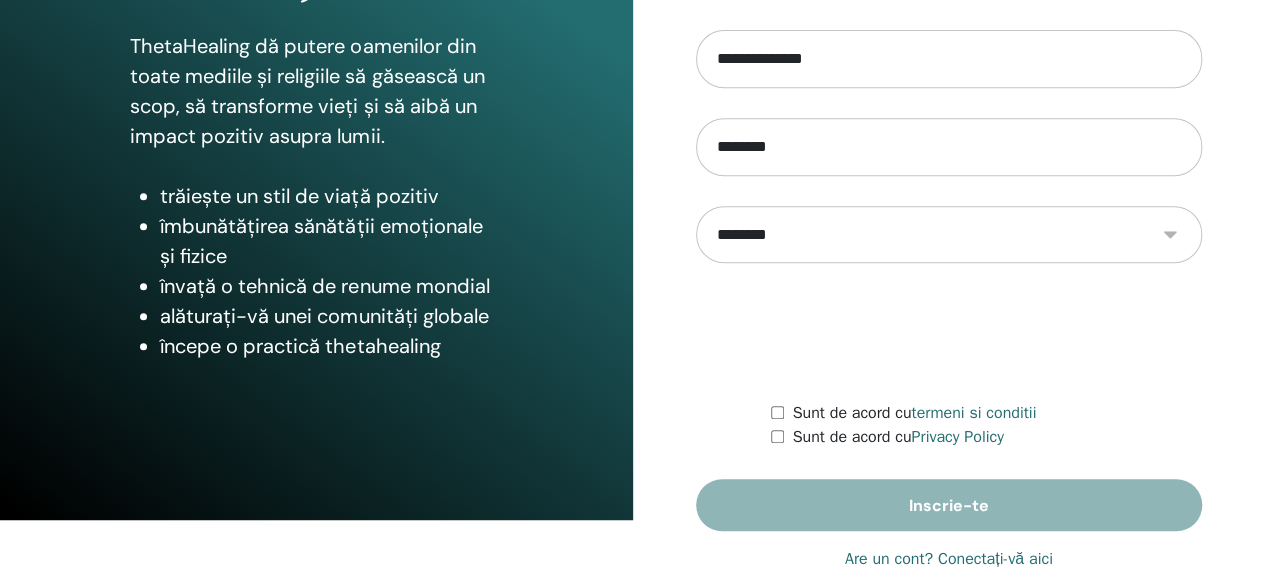 click on "Are un cont? Conectați-vă aici" at bounding box center [949, 559] 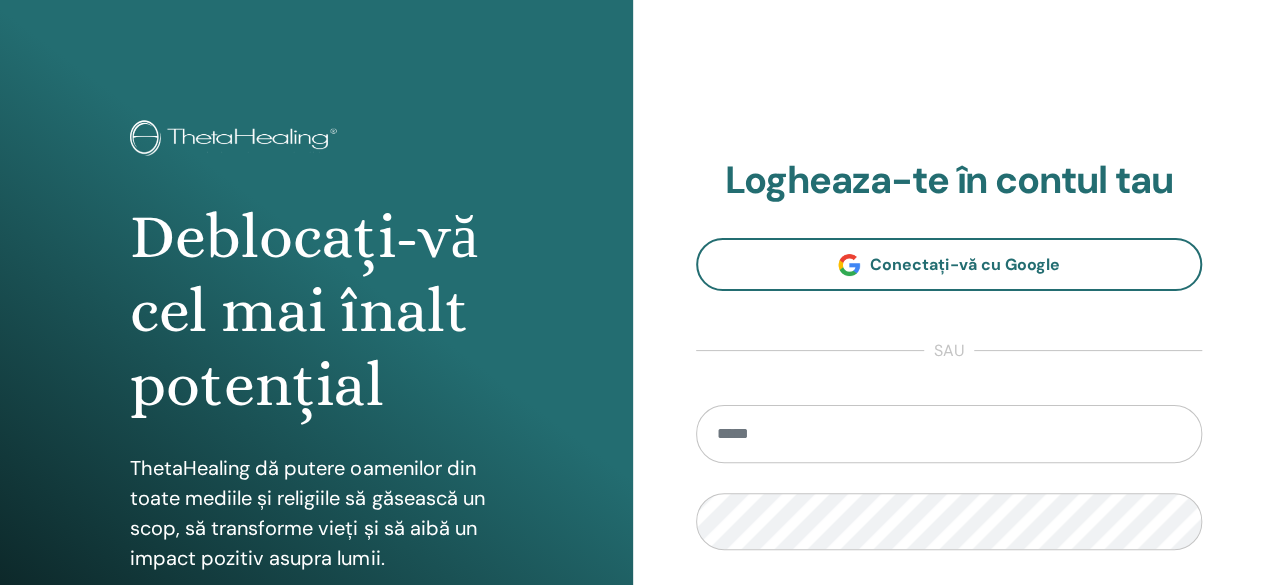 scroll, scrollTop: 0, scrollLeft: 0, axis: both 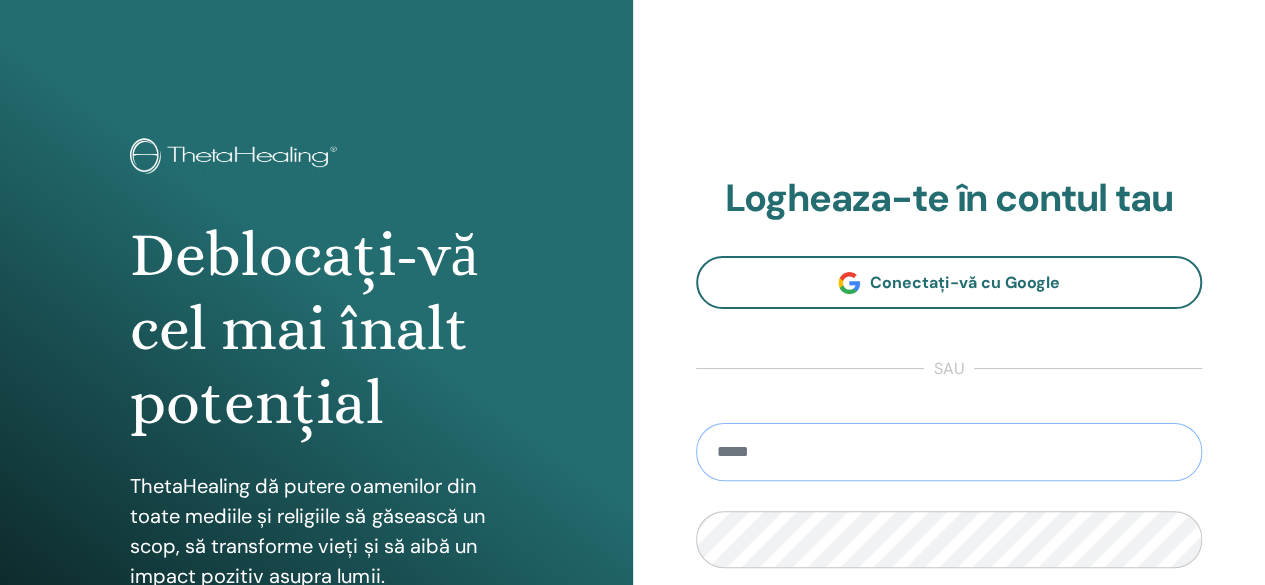 click at bounding box center [949, 452] 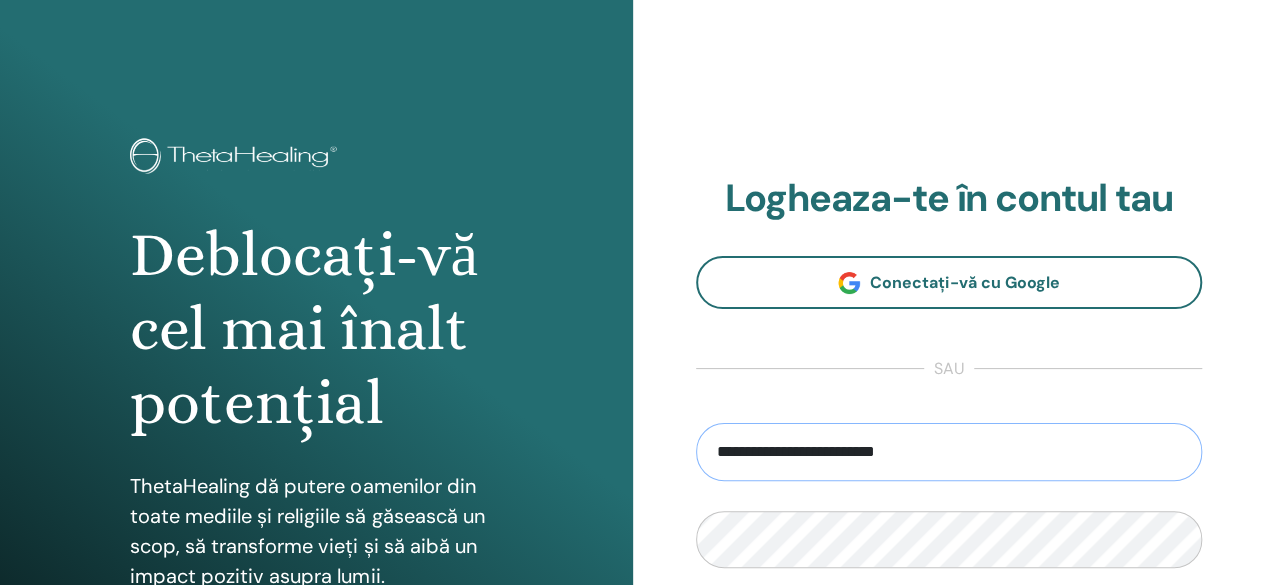 type on "**********" 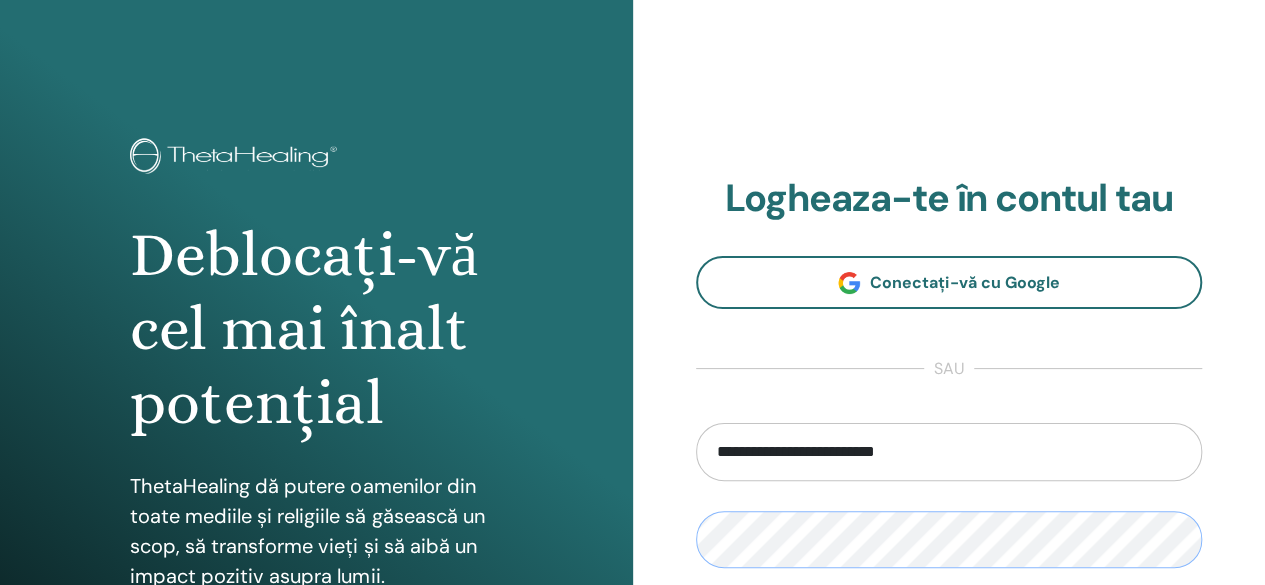 scroll, scrollTop: 300, scrollLeft: 0, axis: vertical 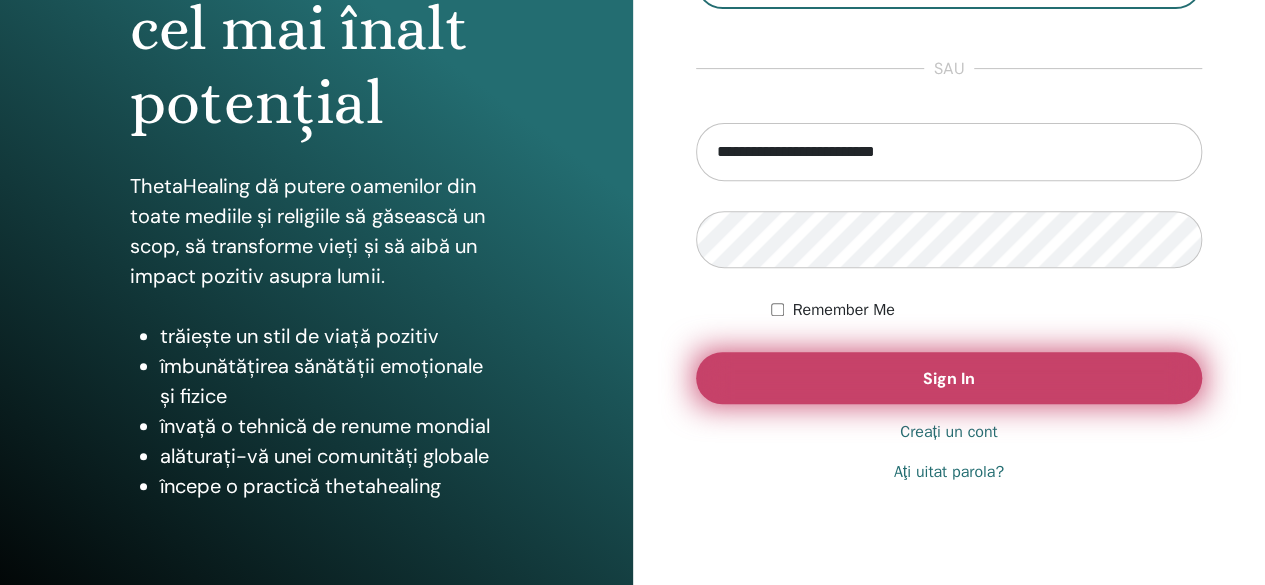 click on "Sign In" at bounding box center (949, 378) 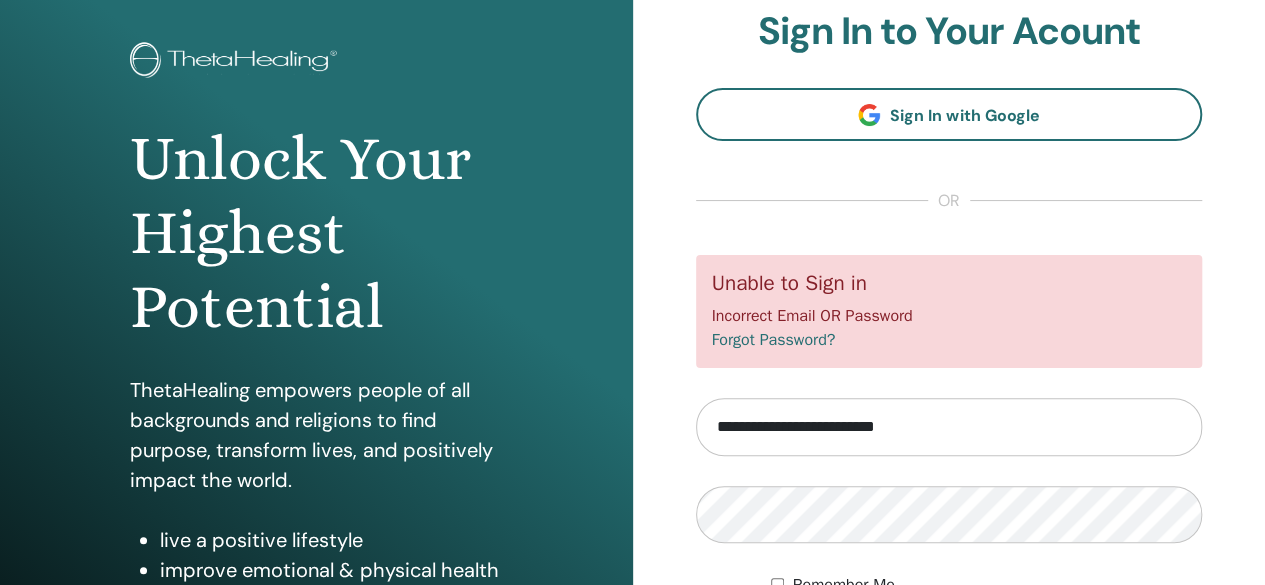 scroll, scrollTop: 100, scrollLeft: 0, axis: vertical 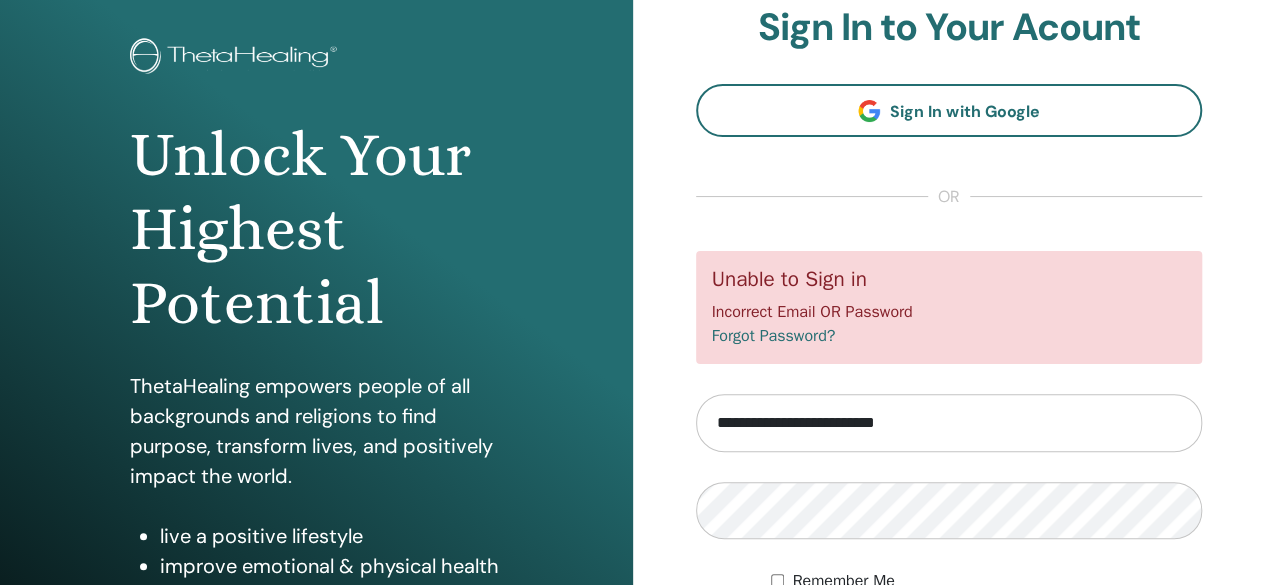 click on "Forgot Password?" at bounding box center (774, 336) 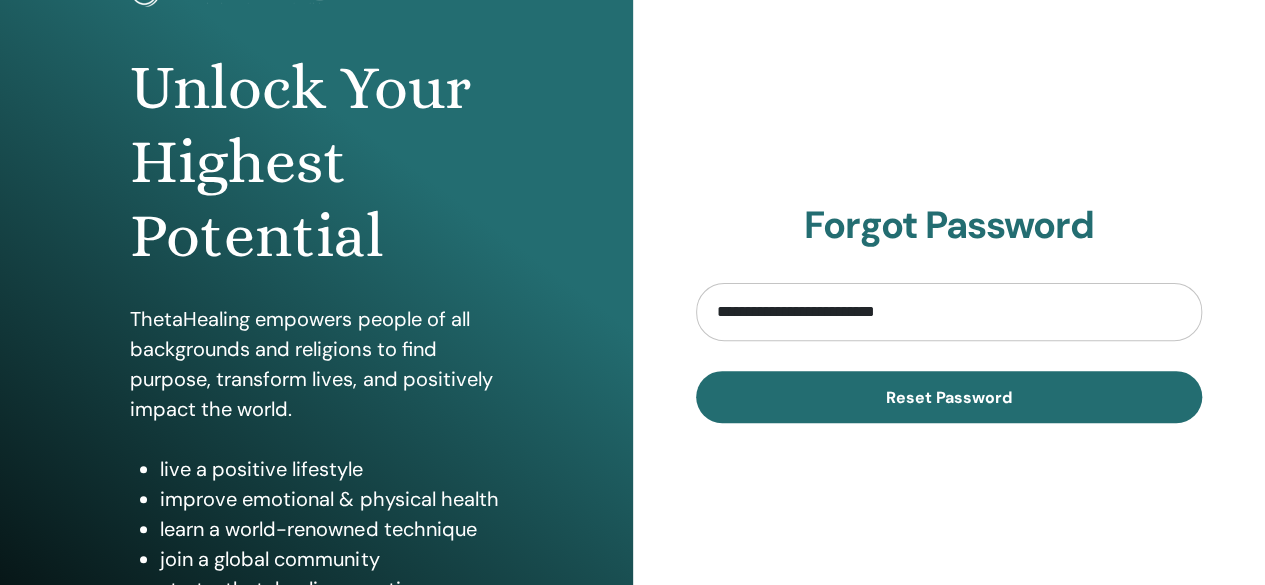 scroll, scrollTop: 300, scrollLeft: 0, axis: vertical 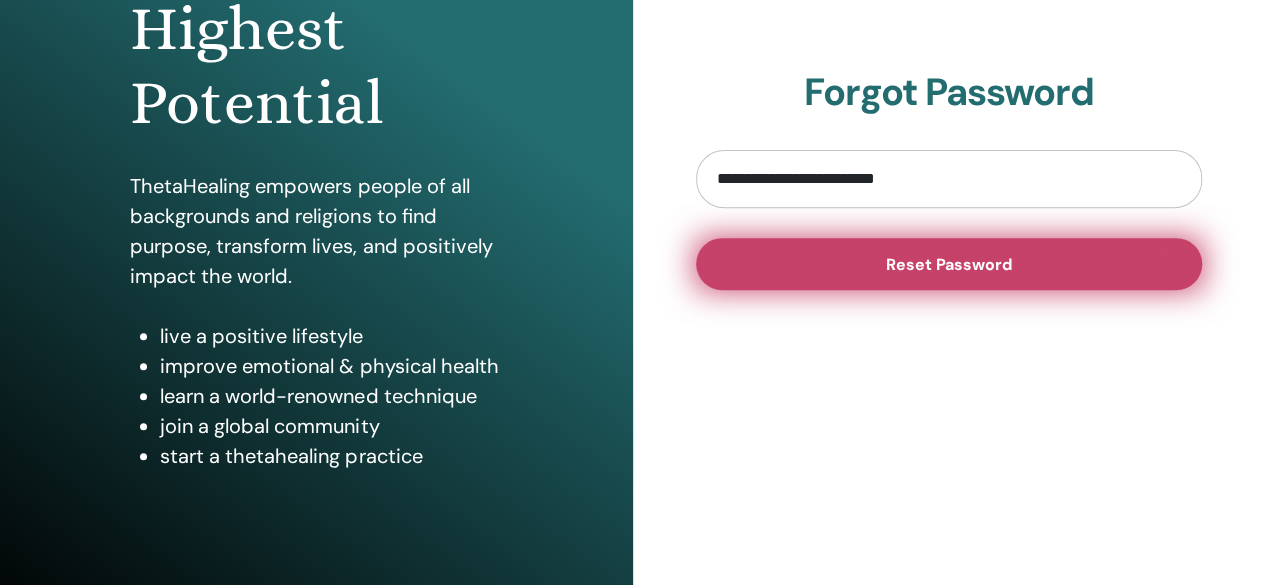 type on "**********" 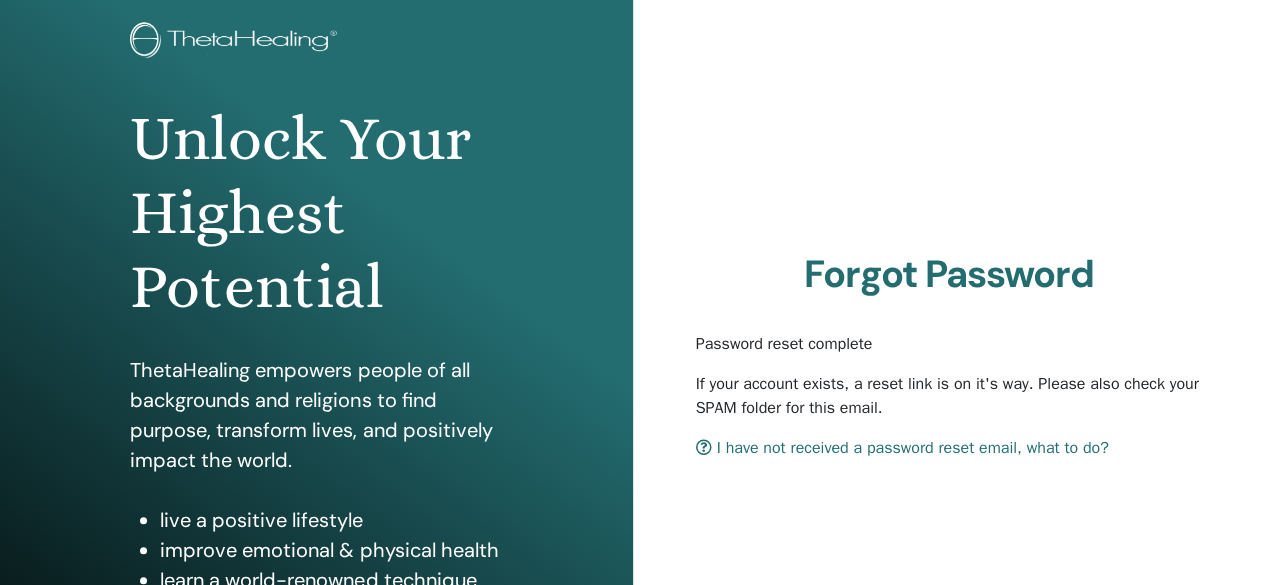 scroll, scrollTop: 300, scrollLeft: 0, axis: vertical 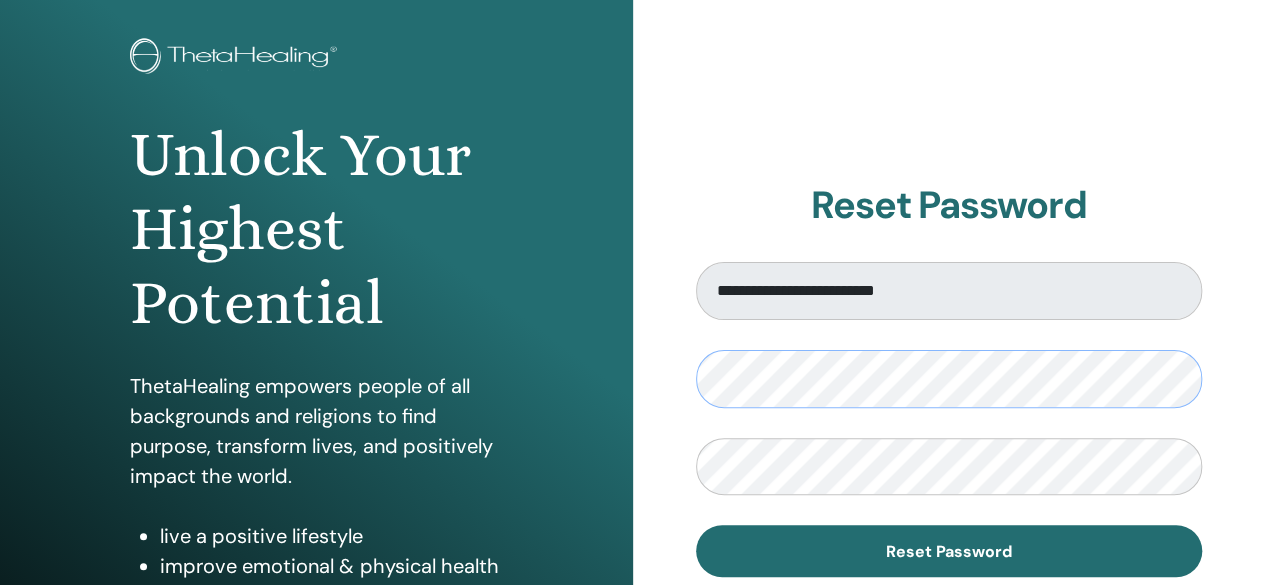 click on "**********" at bounding box center (949, 380) 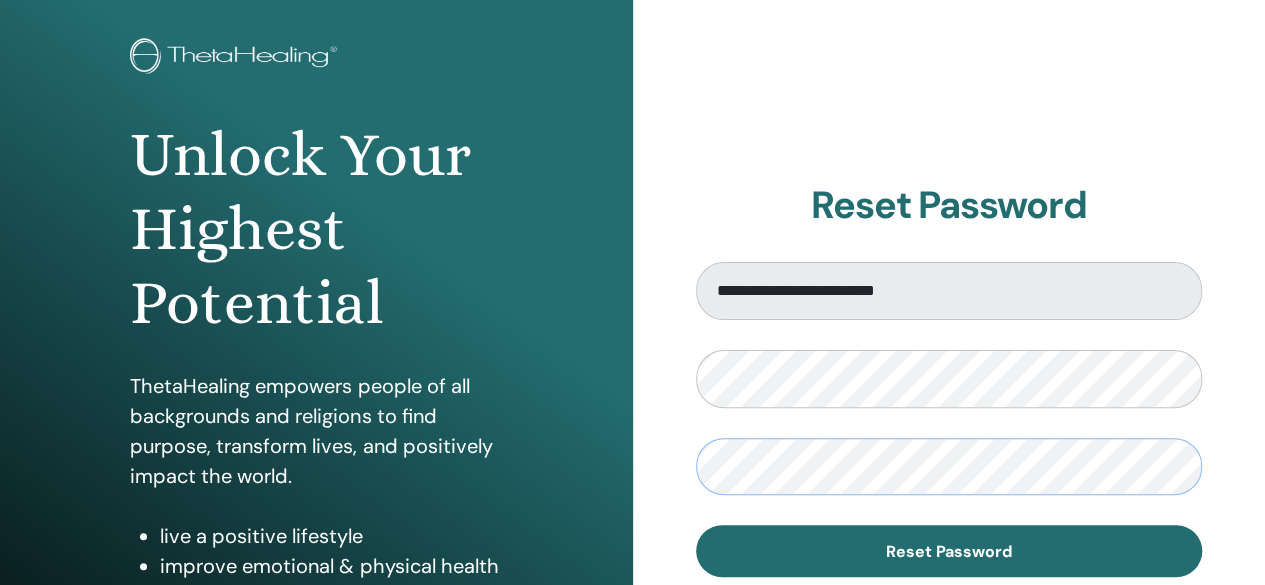 click on "**********" at bounding box center (949, 380) 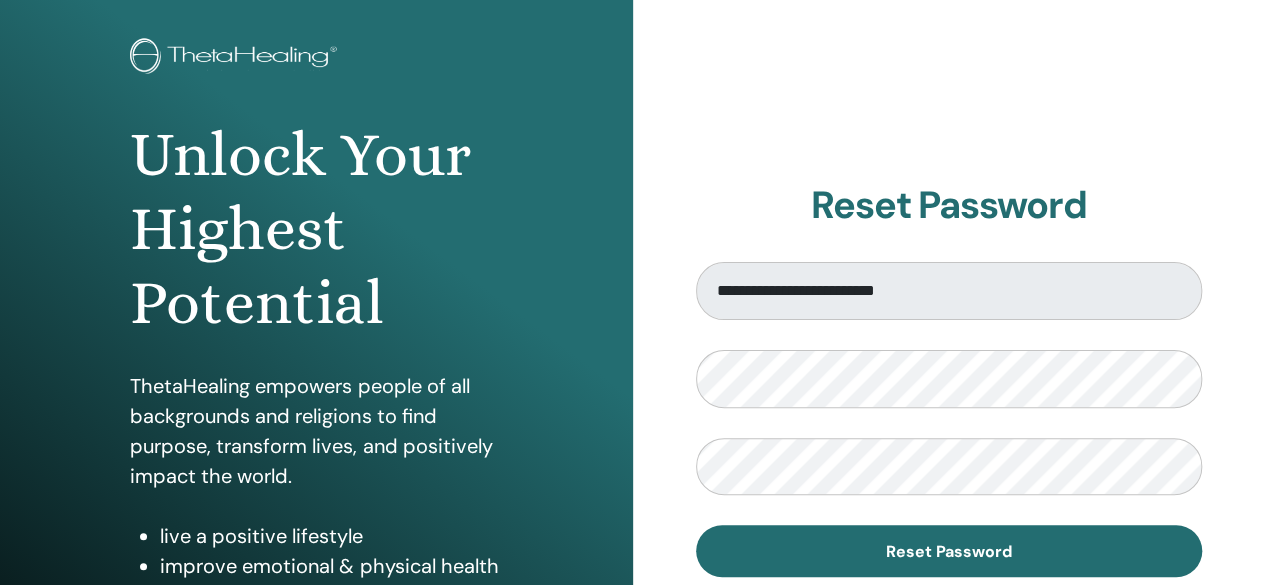 click on "**********" at bounding box center [949, 419] 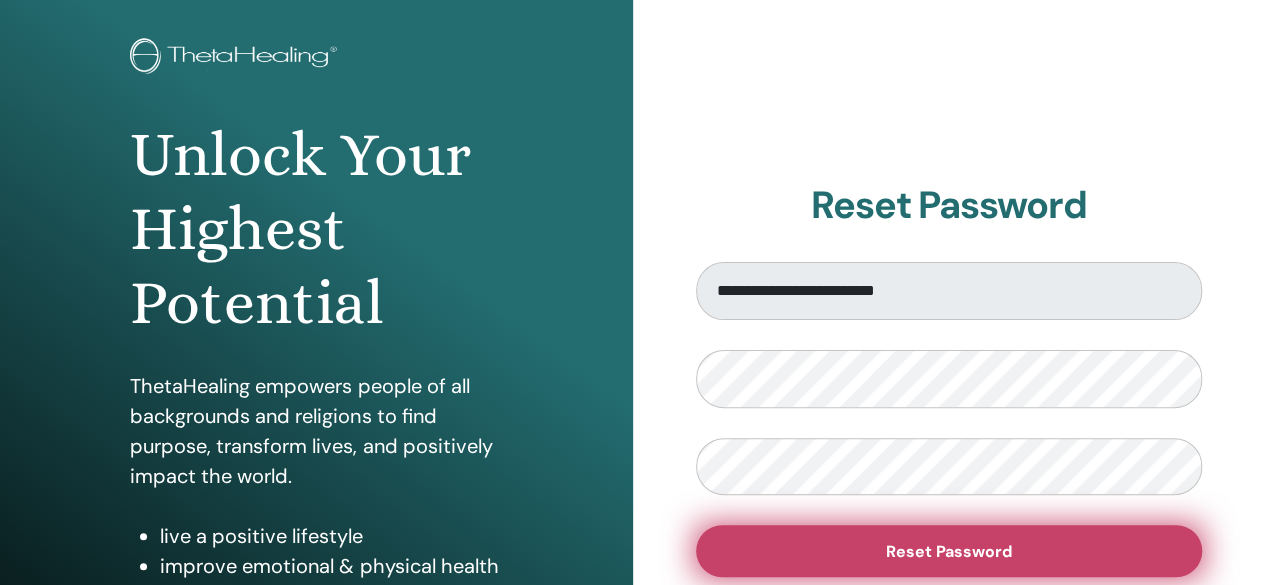 click on "Reset Password" at bounding box center (949, 551) 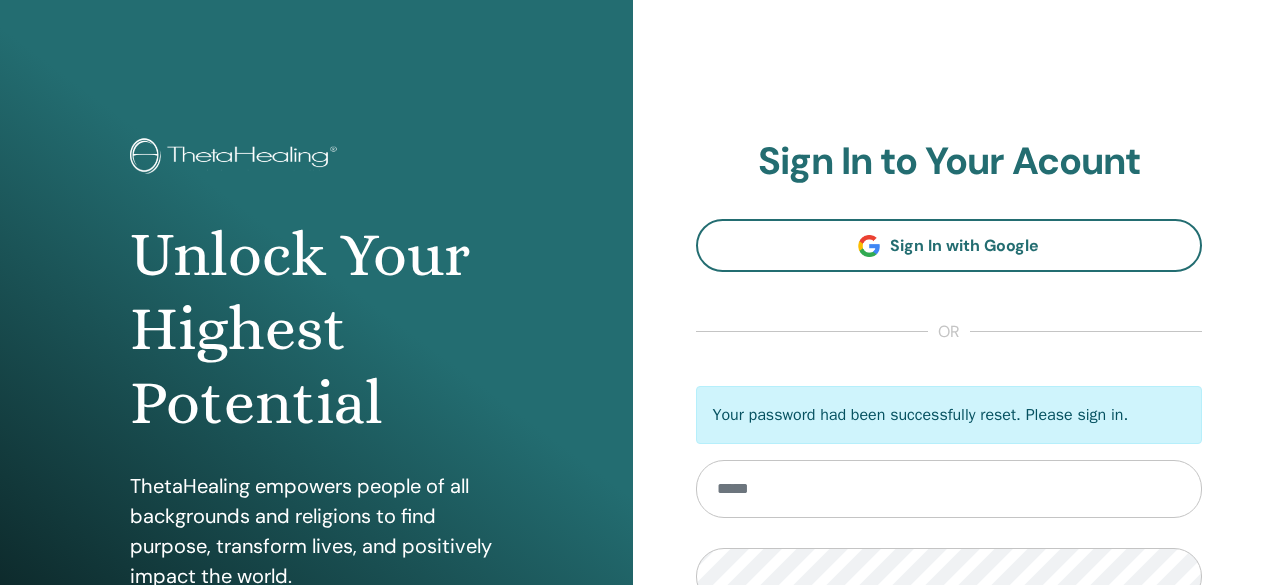 scroll, scrollTop: 0, scrollLeft: 0, axis: both 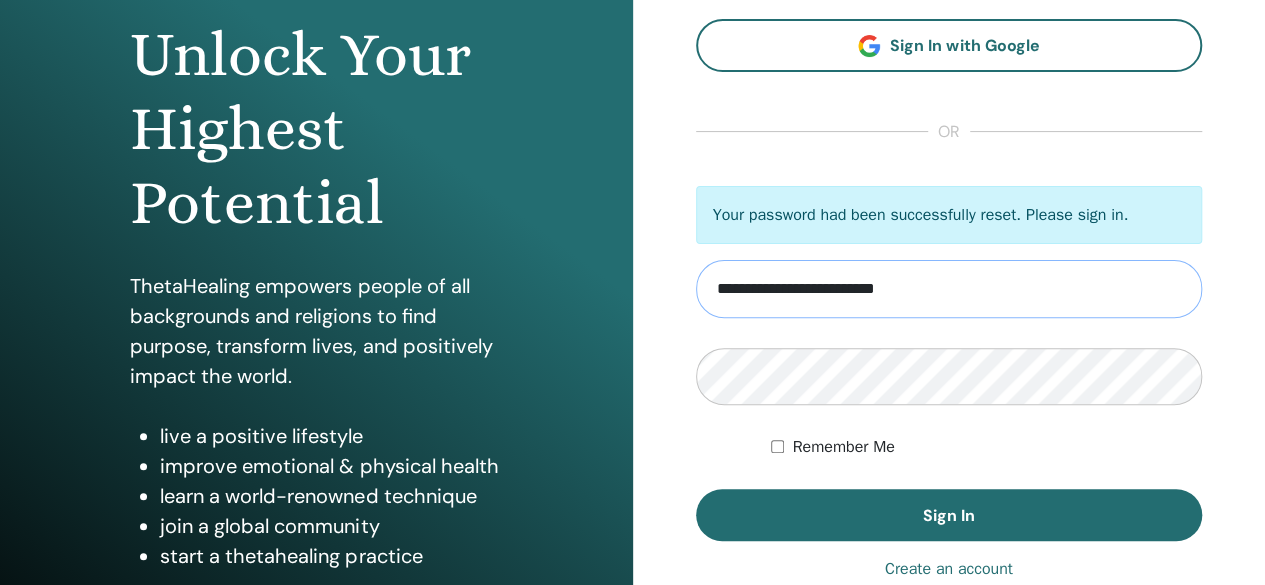 type on "**********" 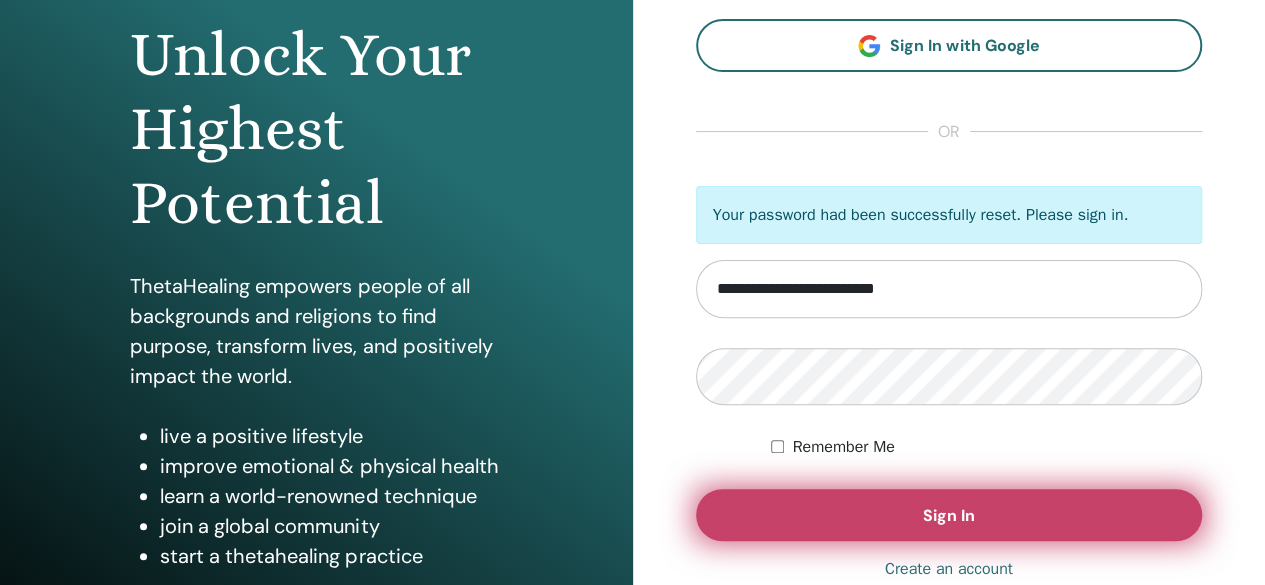 click on "Sign In" at bounding box center [949, 515] 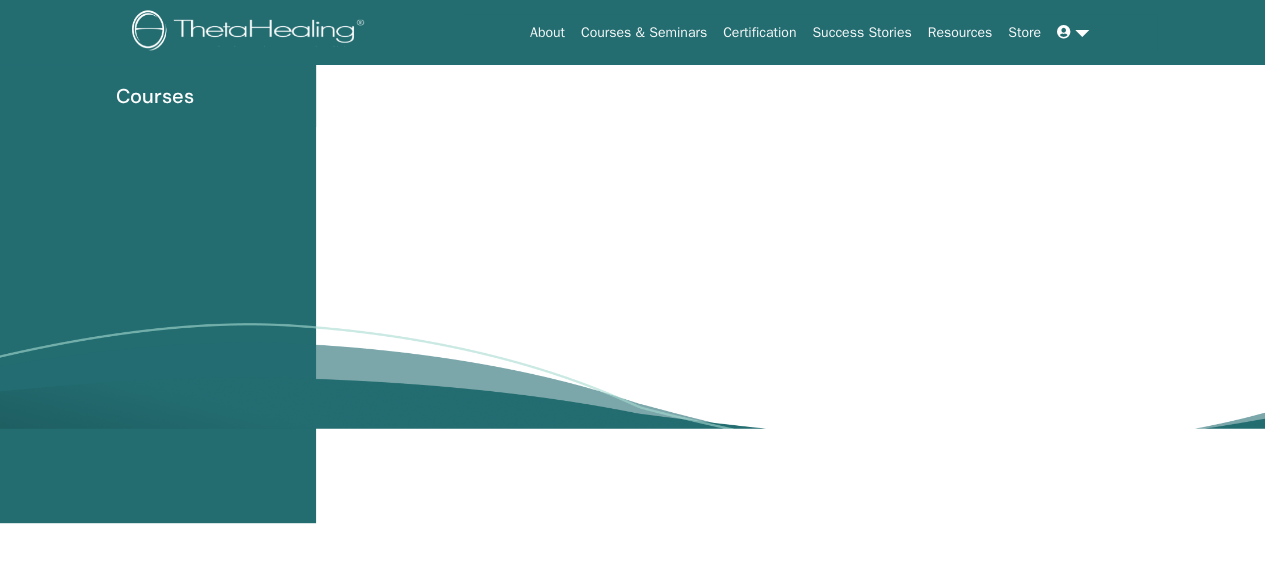 scroll, scrollTop: 252, scrollLeft: 0, axis: vertical 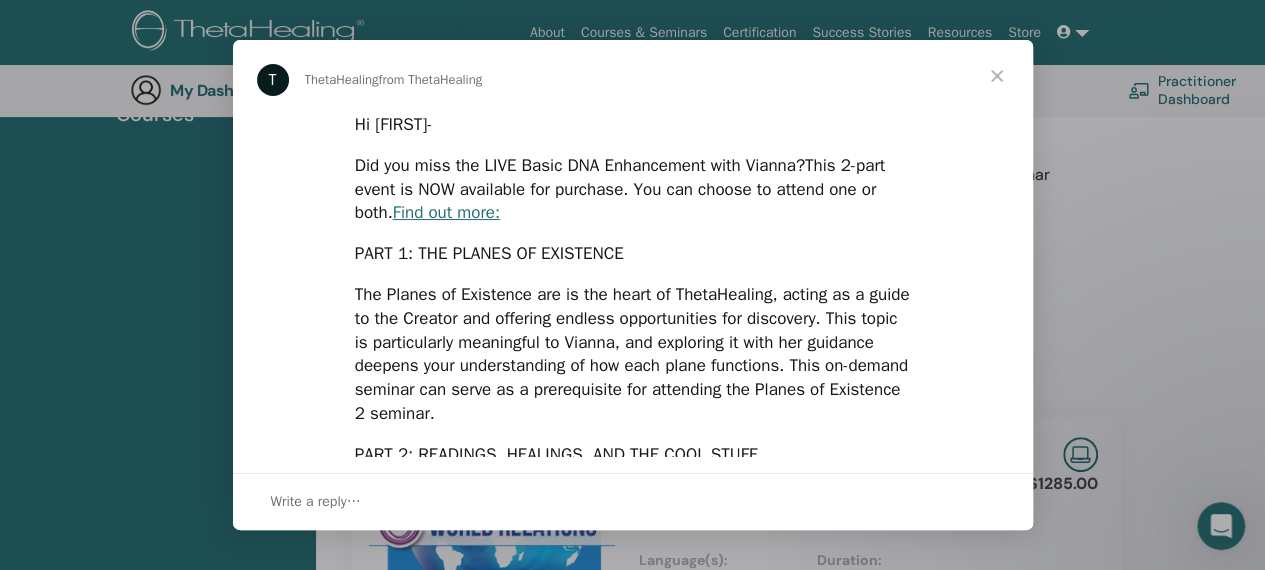 click at bounding box center [997, 76] 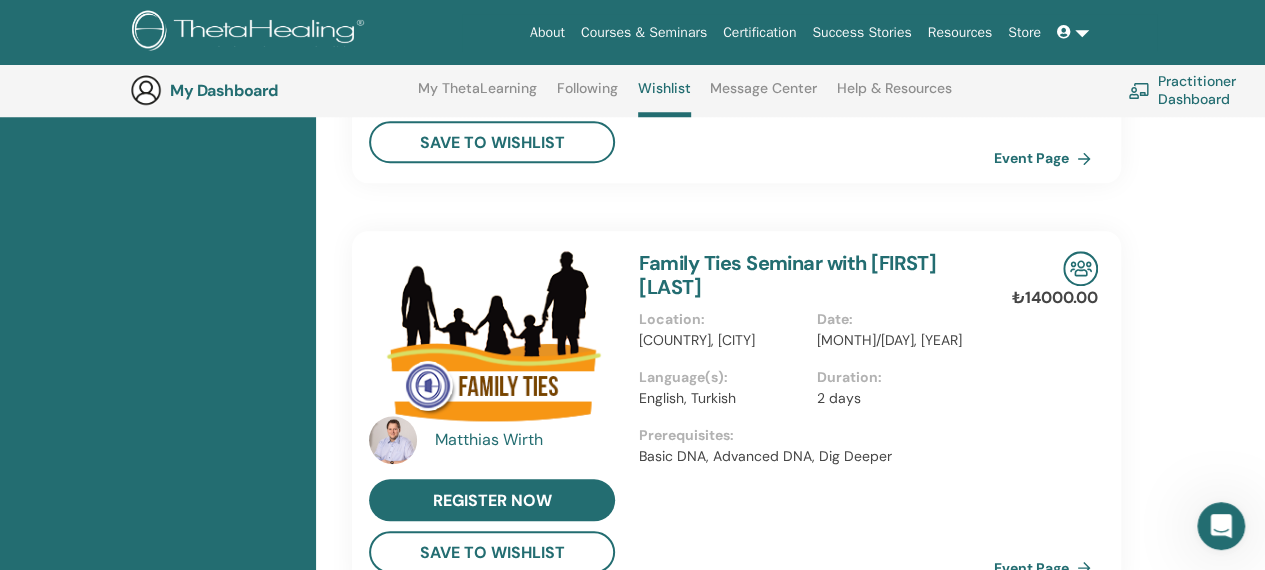 scroll, scrollTop: 852, scrollLeft: 0, axis: vertical 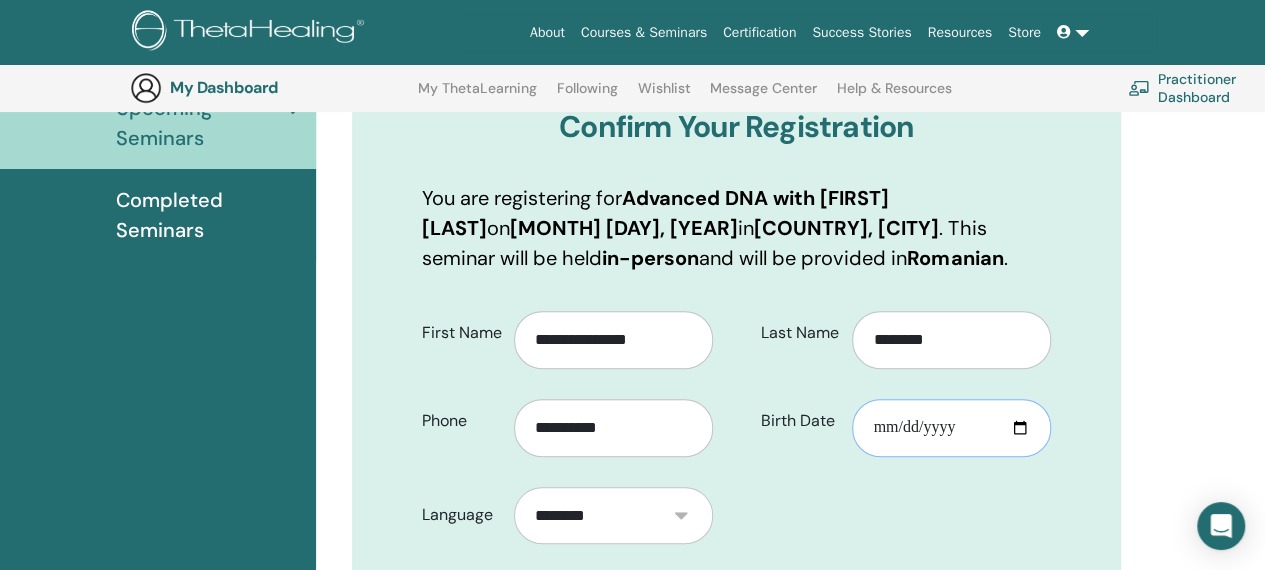 click on "Birth Date" at bounding box center [951, 428] 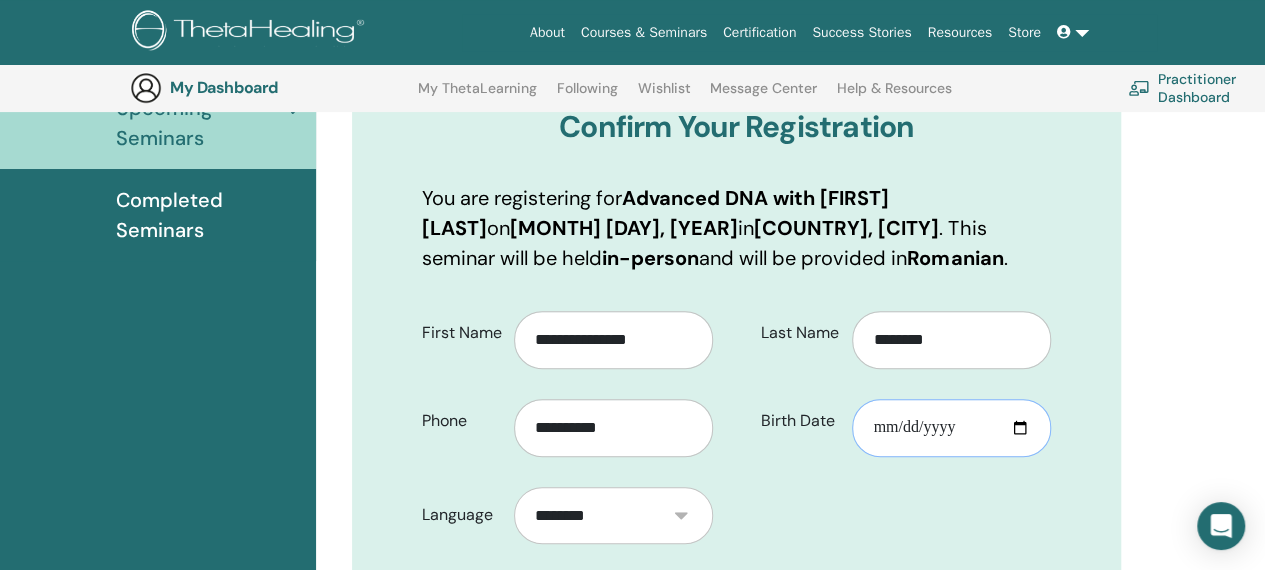 click on "**********" at bounding box center (951, 428) 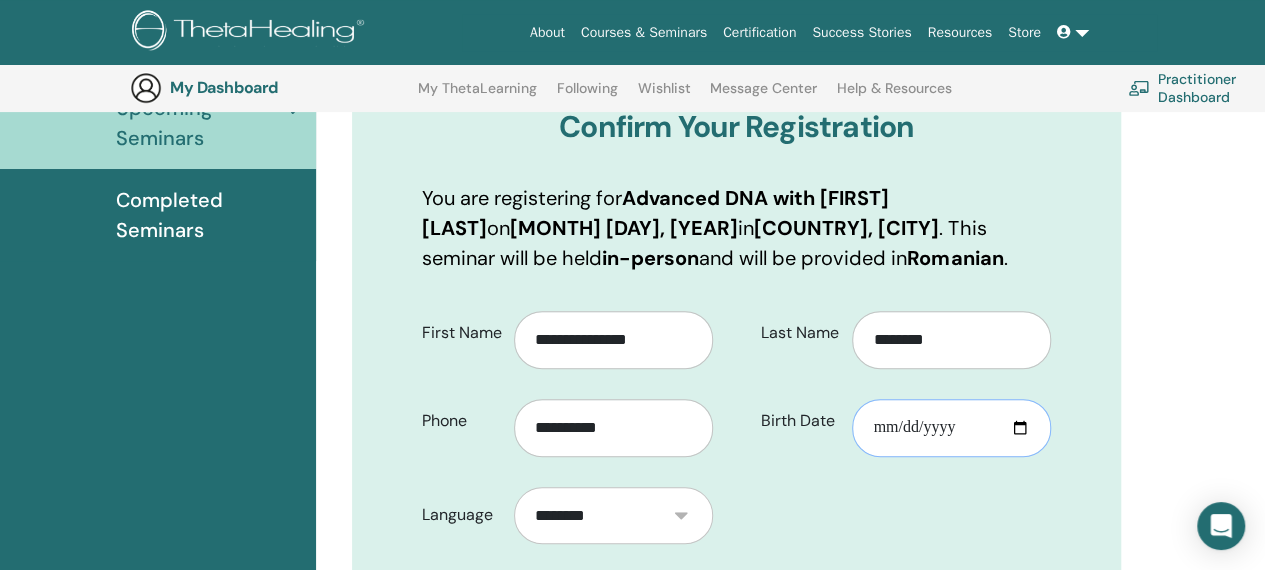 type on "**********" 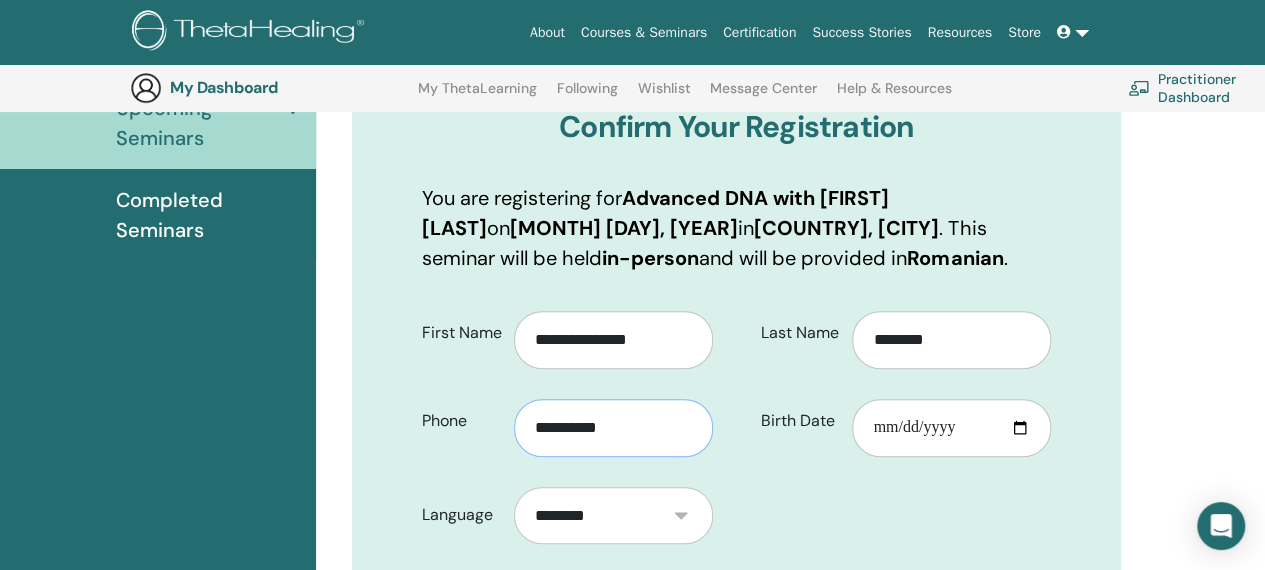 drag, startPoint x: 668, startPoint y: 427, endPoint x: 485, endPoint y: 411, distance: 183.69812 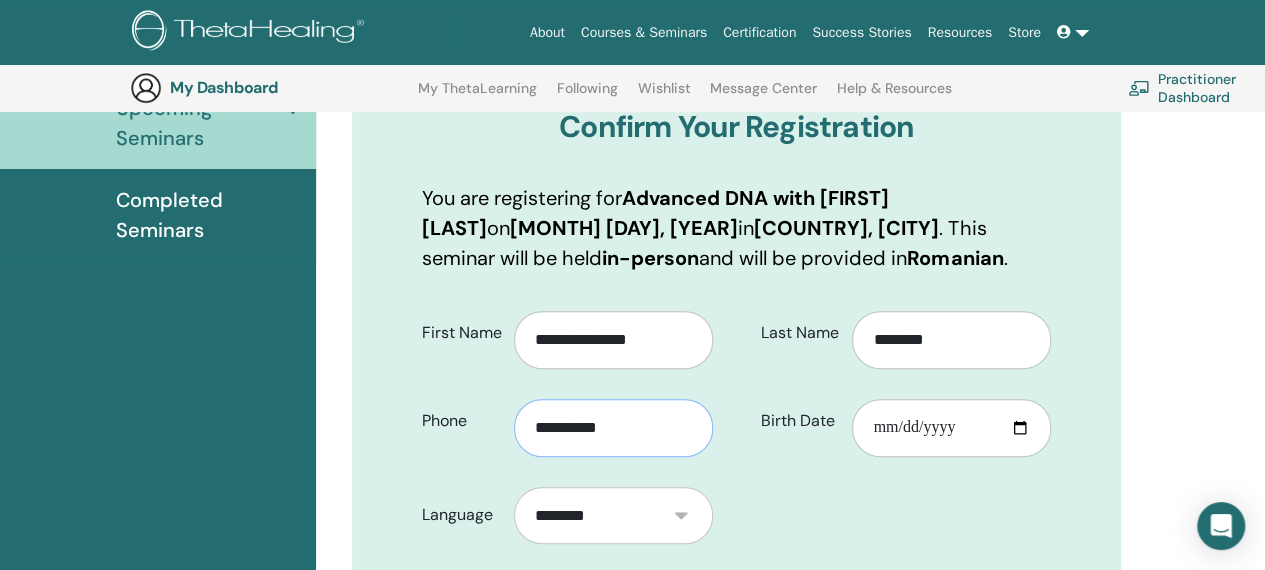 click on "**********" at bounding box center [567, 421] 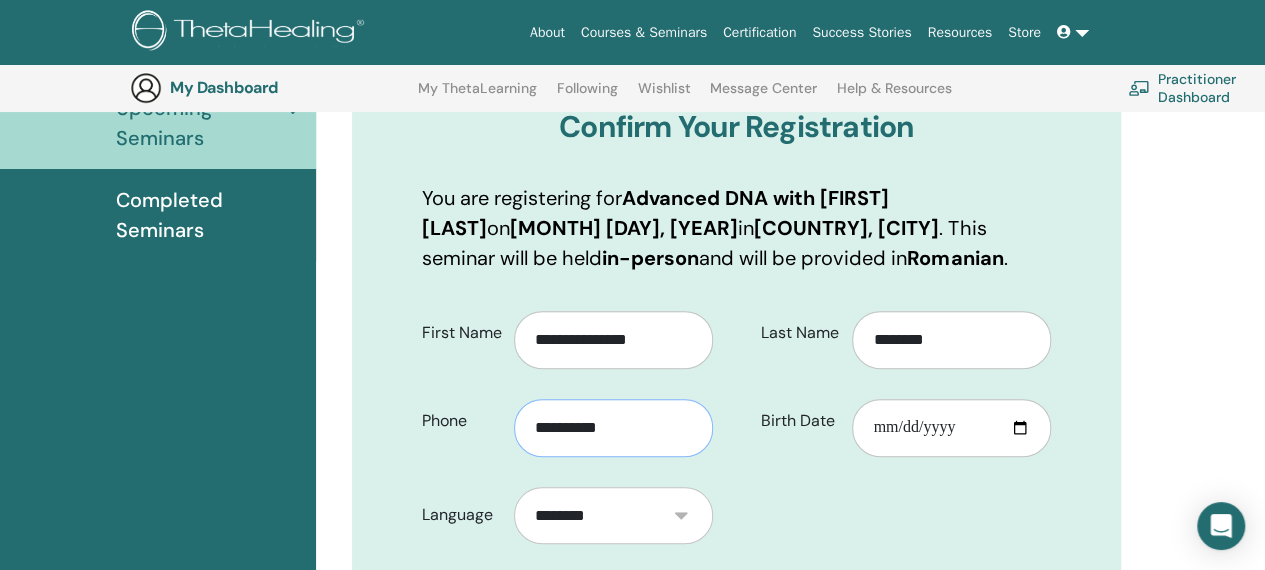 type on "**********" 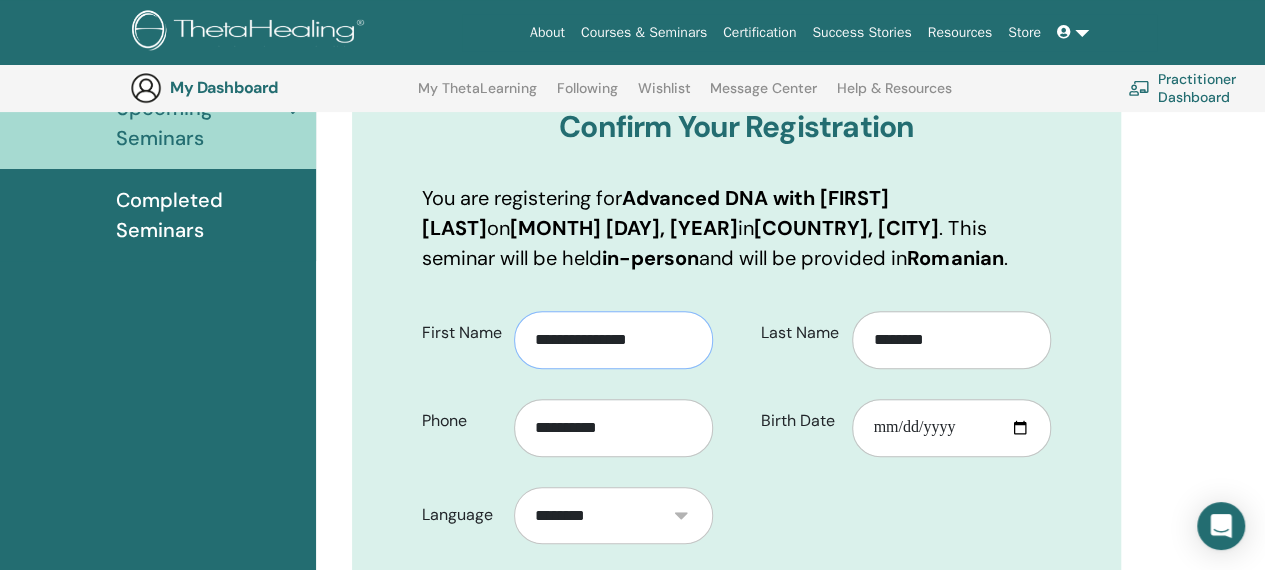 drag, startPoint x: 610, startPoint y: 341, endPoint x: 648, endPoint y: 341, distance: 38 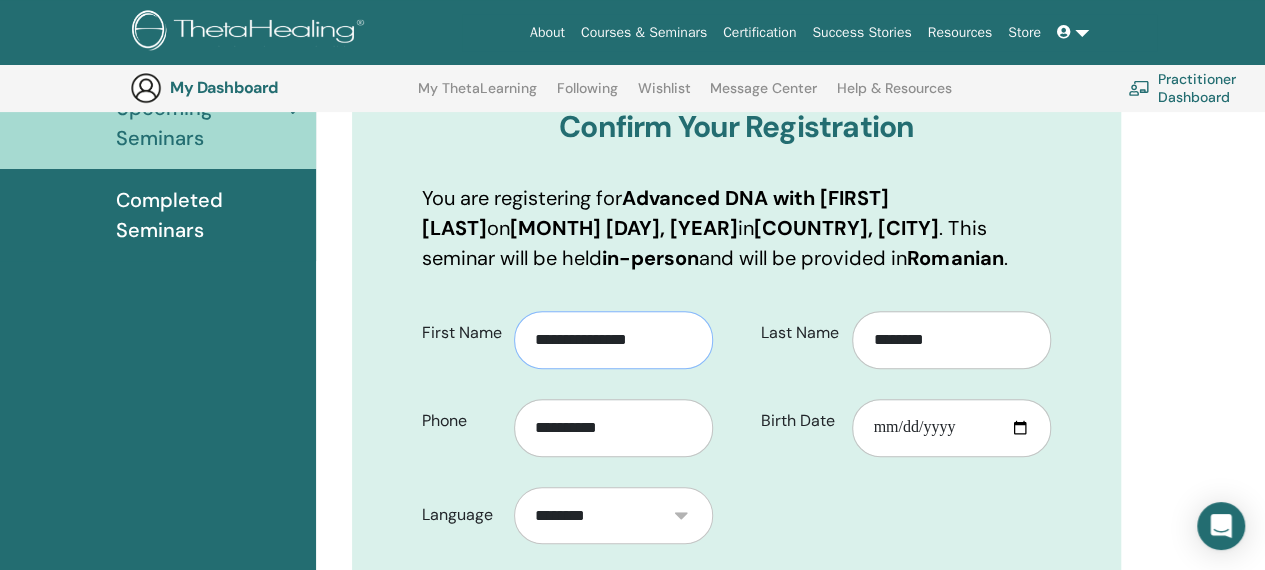 click on "**********" at bounding box center [613, 340] 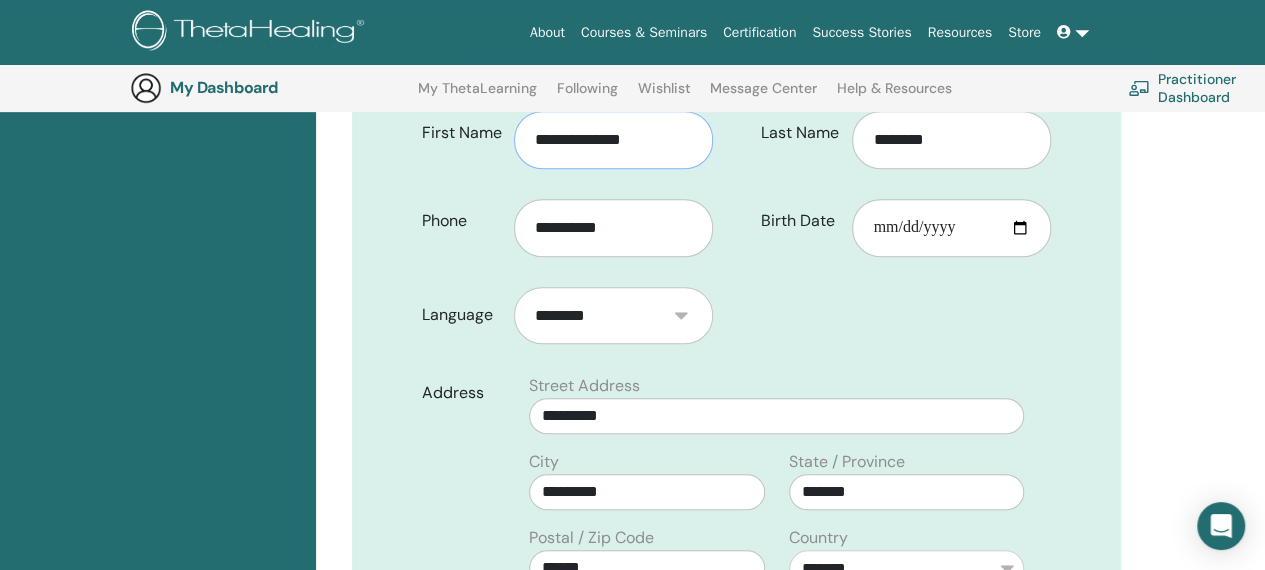 scroll, scrollTop: 548, scrollLeft: 0, axis: vertical 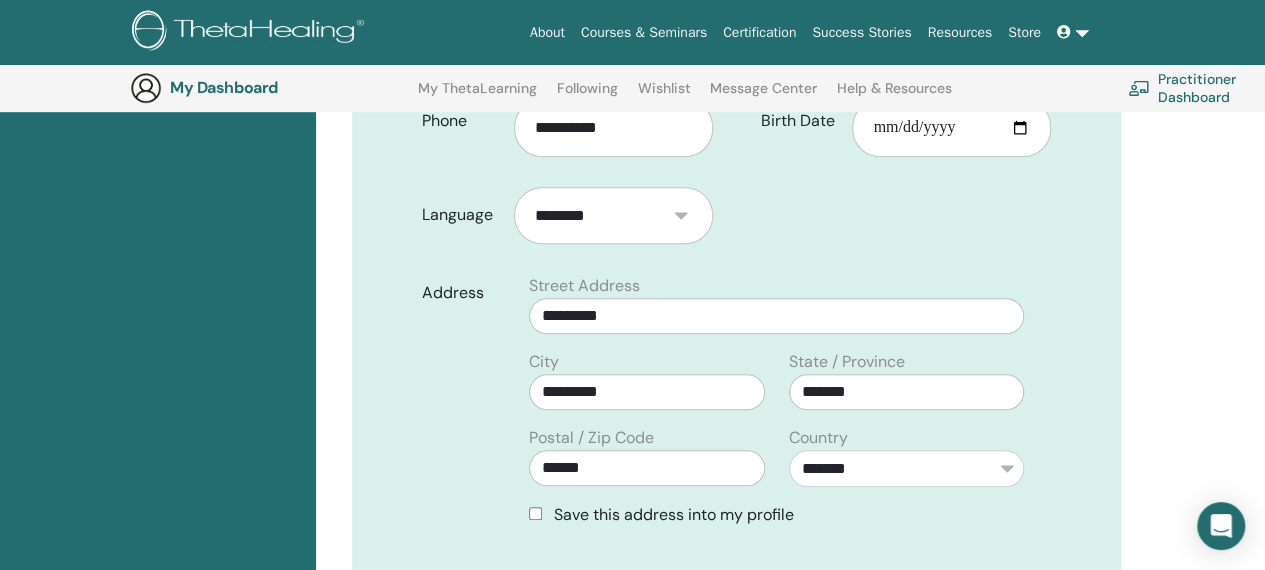 type on "**********" 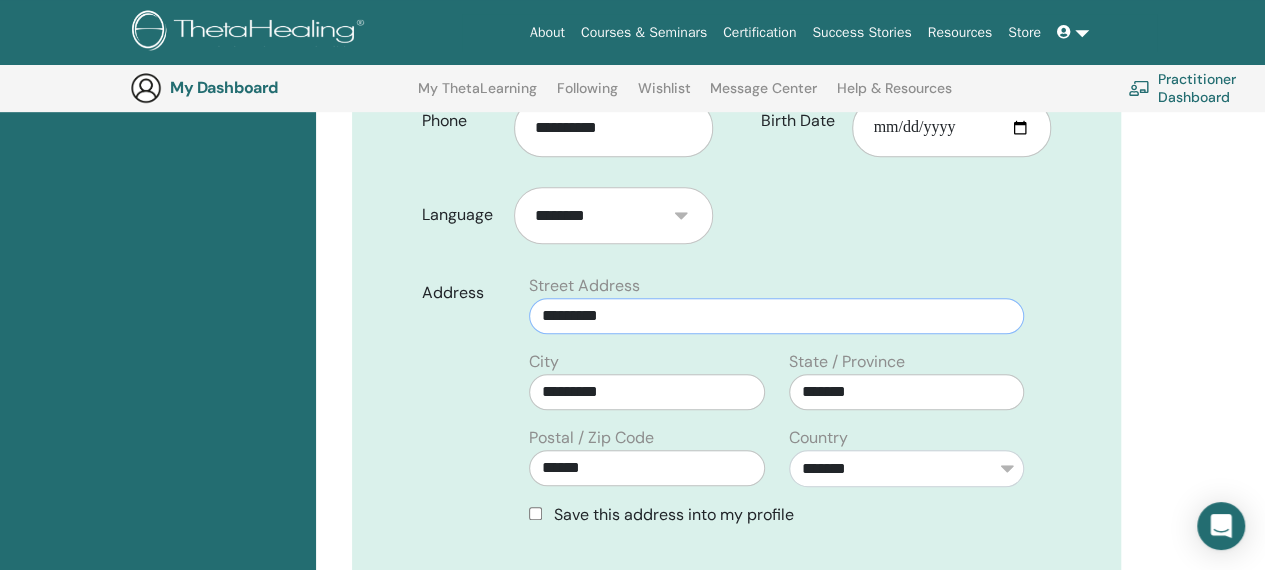drag, startPoint x: 674, startPoint y: 301, endPoint x: 438, endPoint y: 302, distance: 236.00212 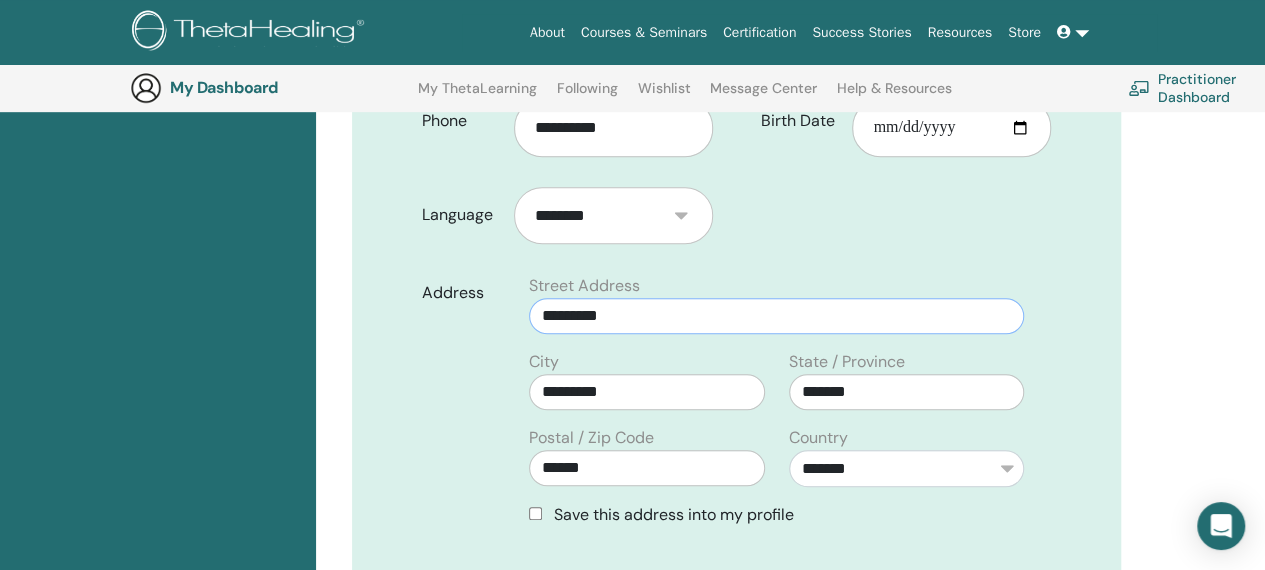 click on "**********" at bounding box center (736, 408) 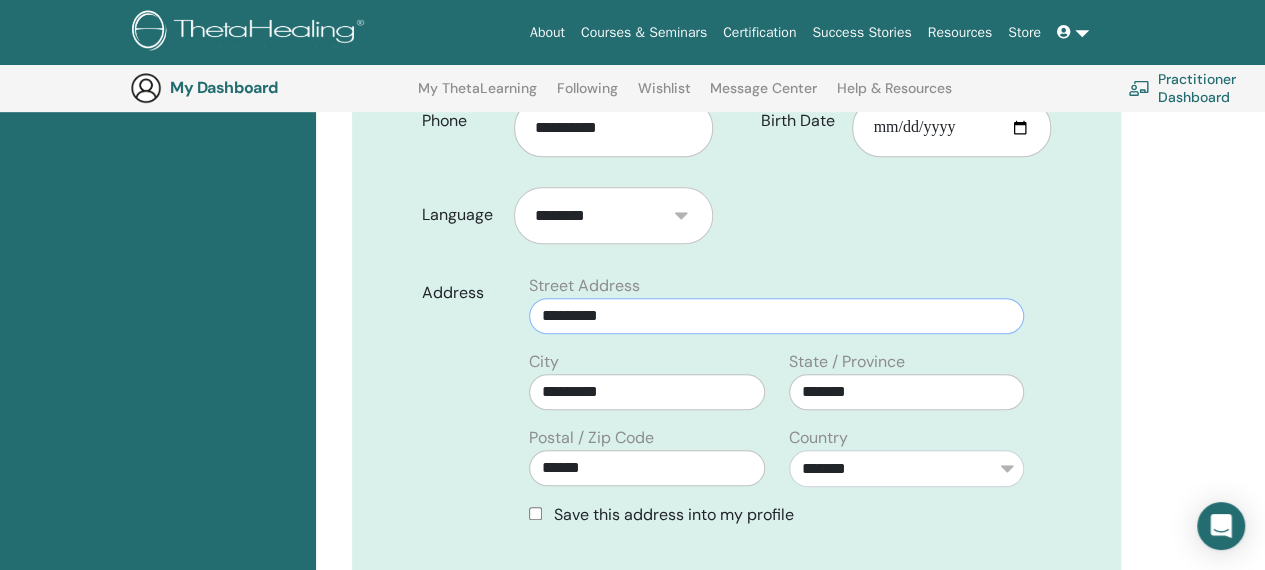 type on "*********" 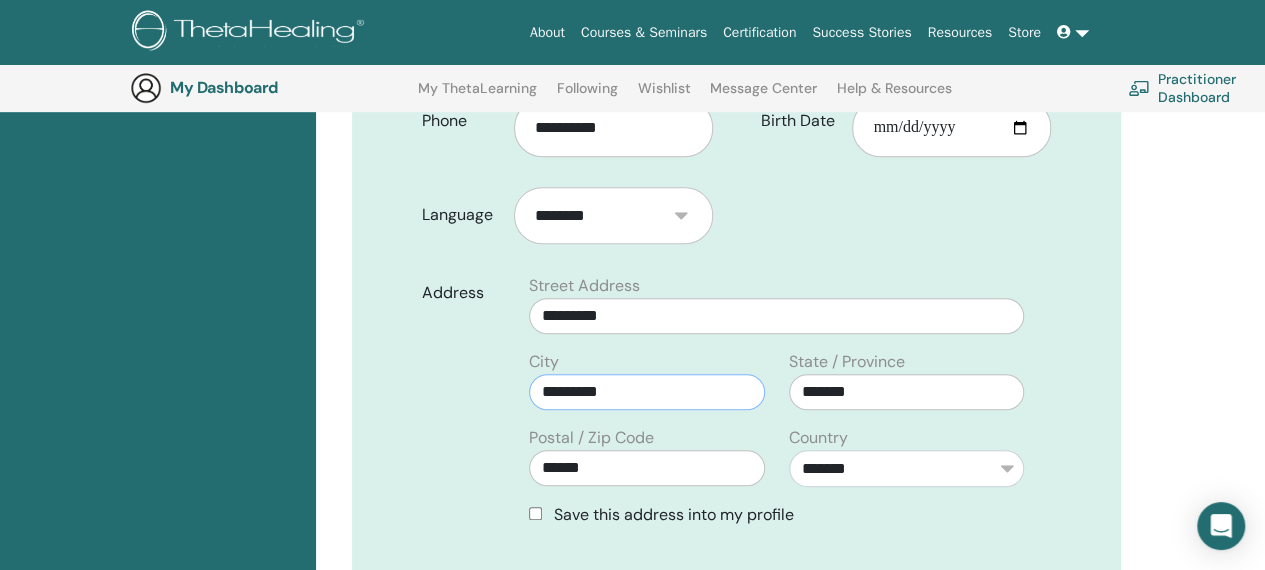 drag, startPoint x: 708, startPoint y: 404, endPoint x: 519, endPoint y: 403, distance: 189.00264 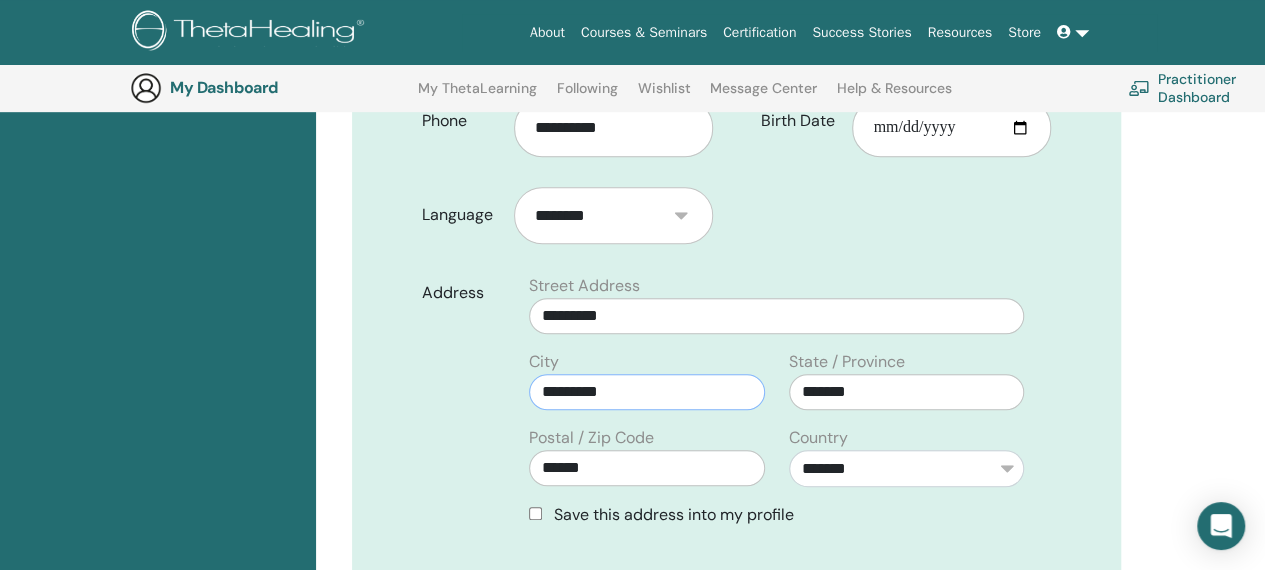 click on "City
*********" at bounding box center (646, 380) 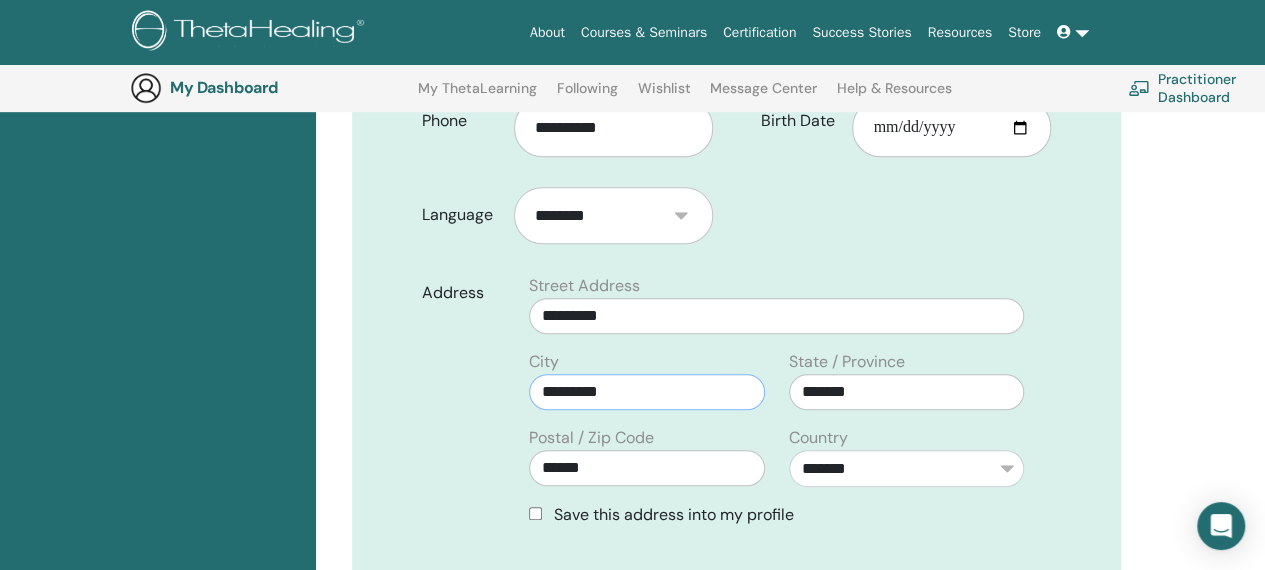 type on "*********" 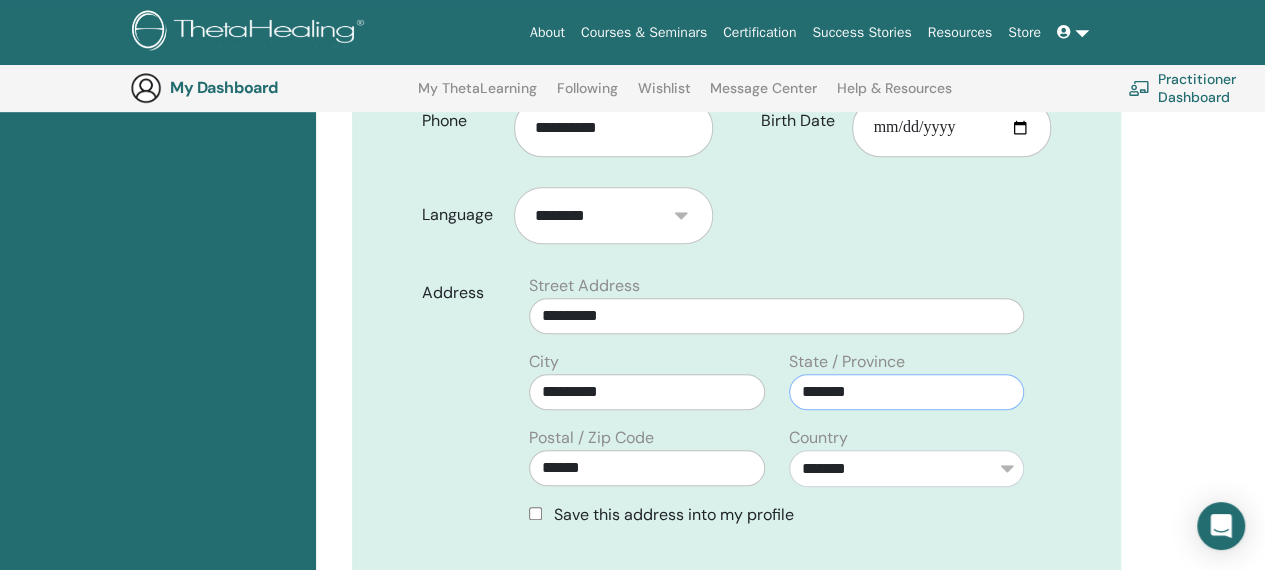 drag, startPoint x: 910, startPoint y: 386, endPoint x: 698, endPoint y: 401, distance: 212.53 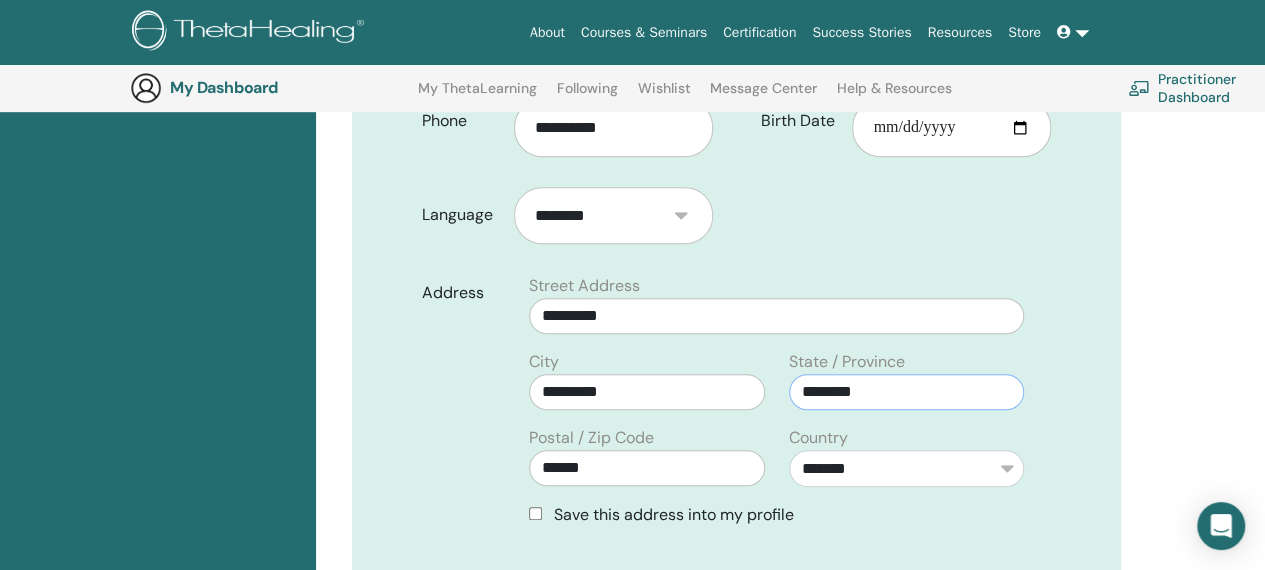 type on "********" 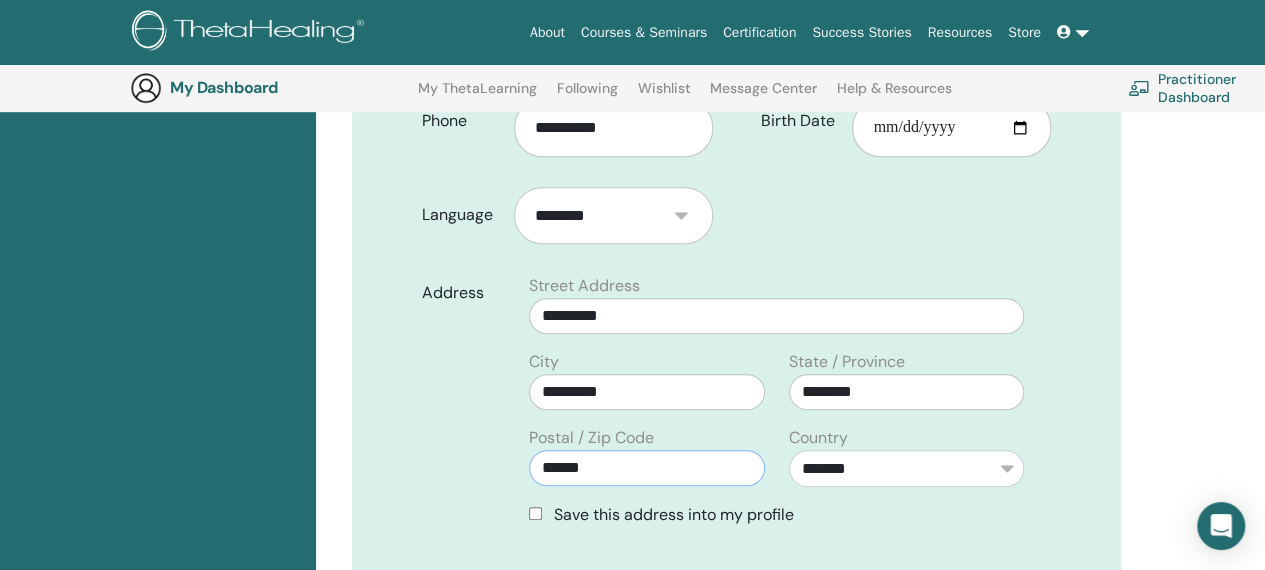 drag, startPoint x: 643, startPoint y: 465, endPoint x: 660, endPoint y: 467, distance: 17.117243 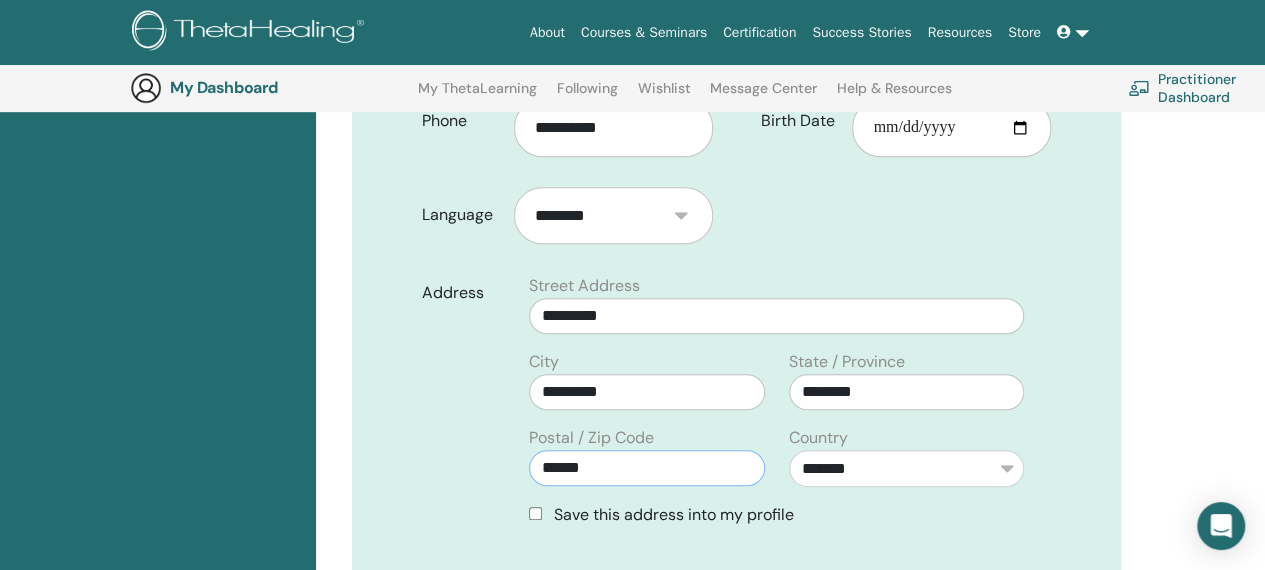 click on "******" at bounding box center [646, 468] 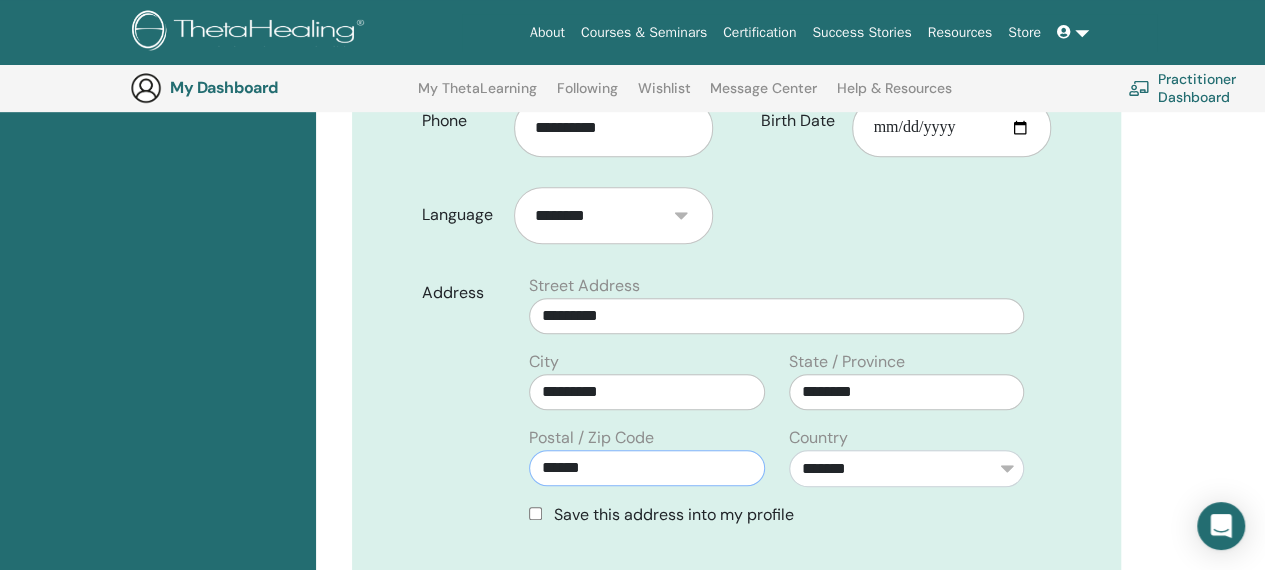 drag, startPoint x: 614, startPoint y: 463, endPoint x: 402, endPoint y: 463, distance: 212 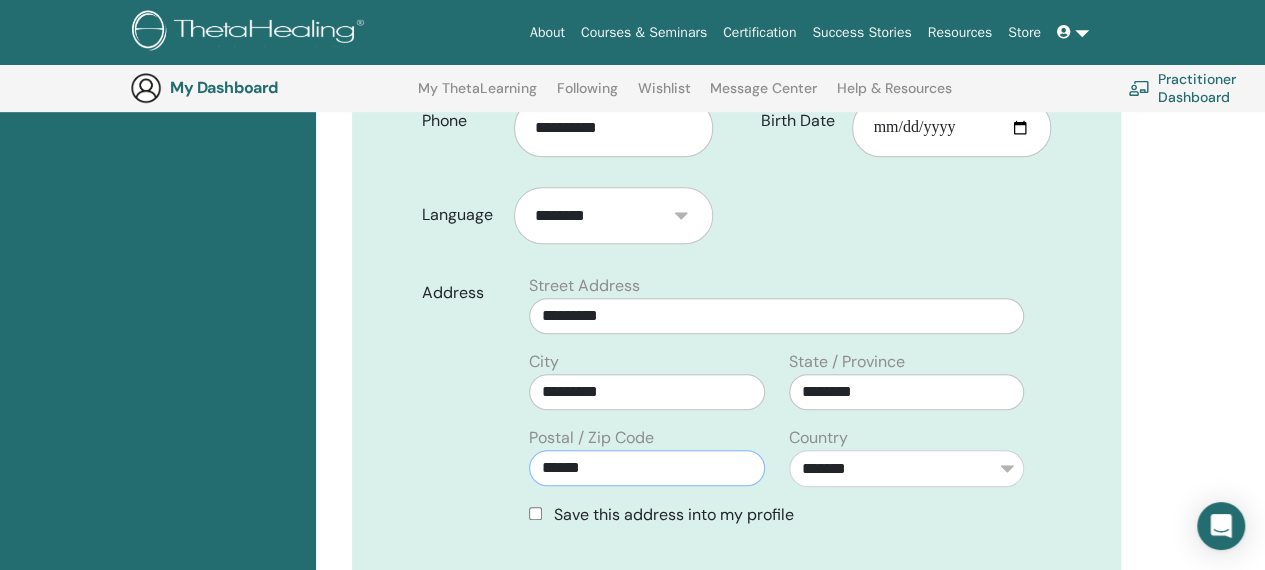 click on "**********" at bounding box center [736, 408] 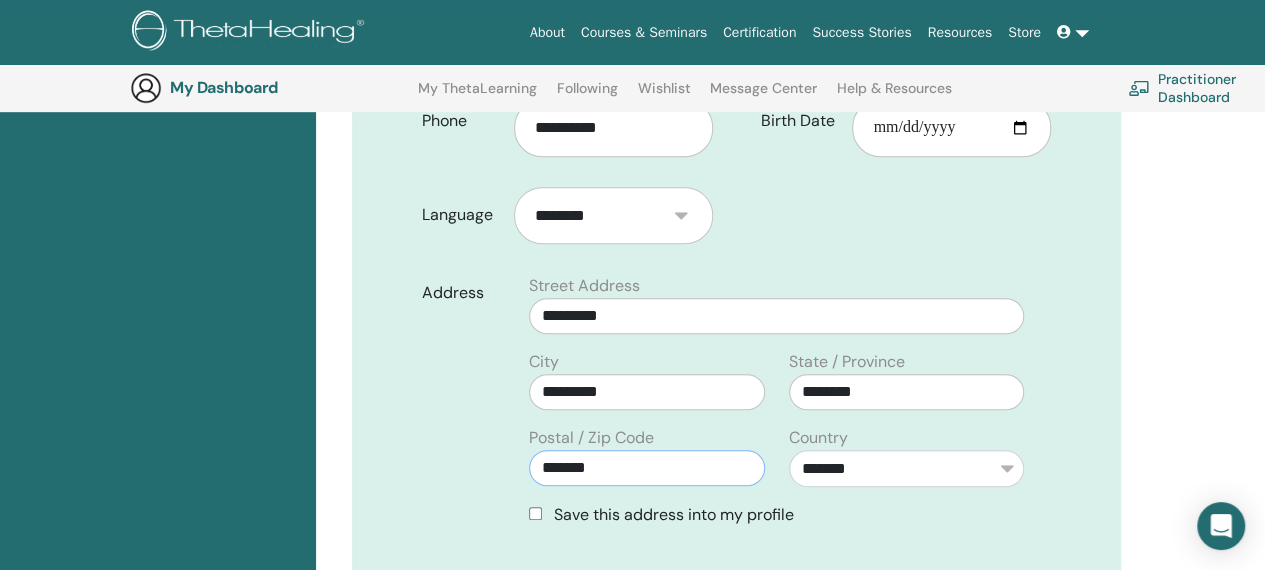 type on "******" 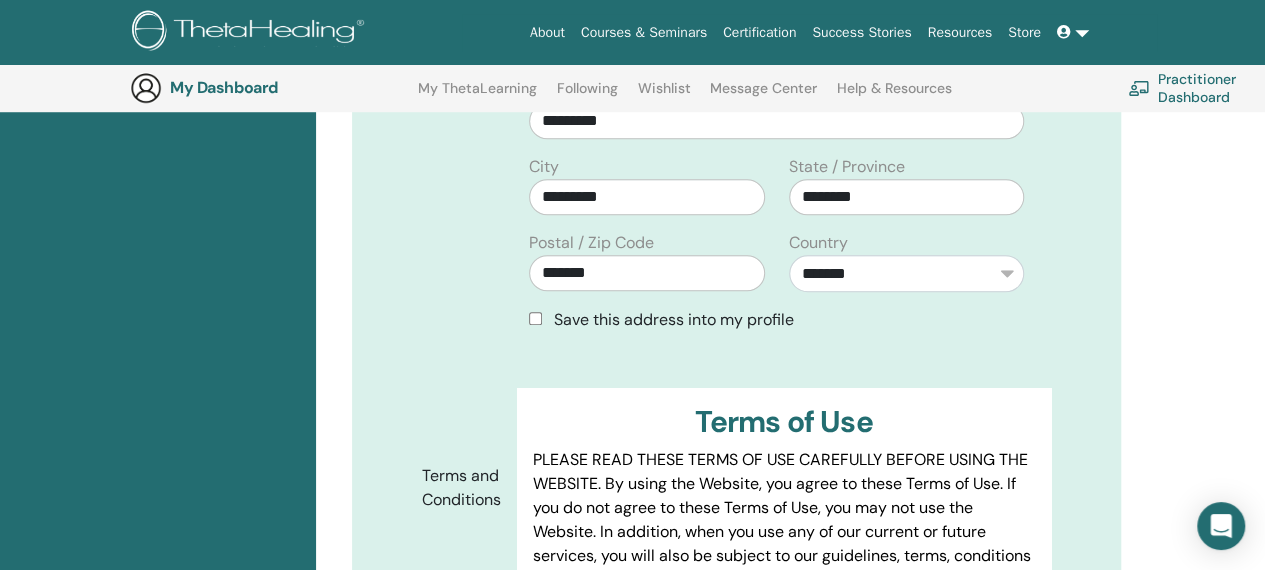 scroll, scrollTop: 748, scrollLeft: 0, axis: vertical 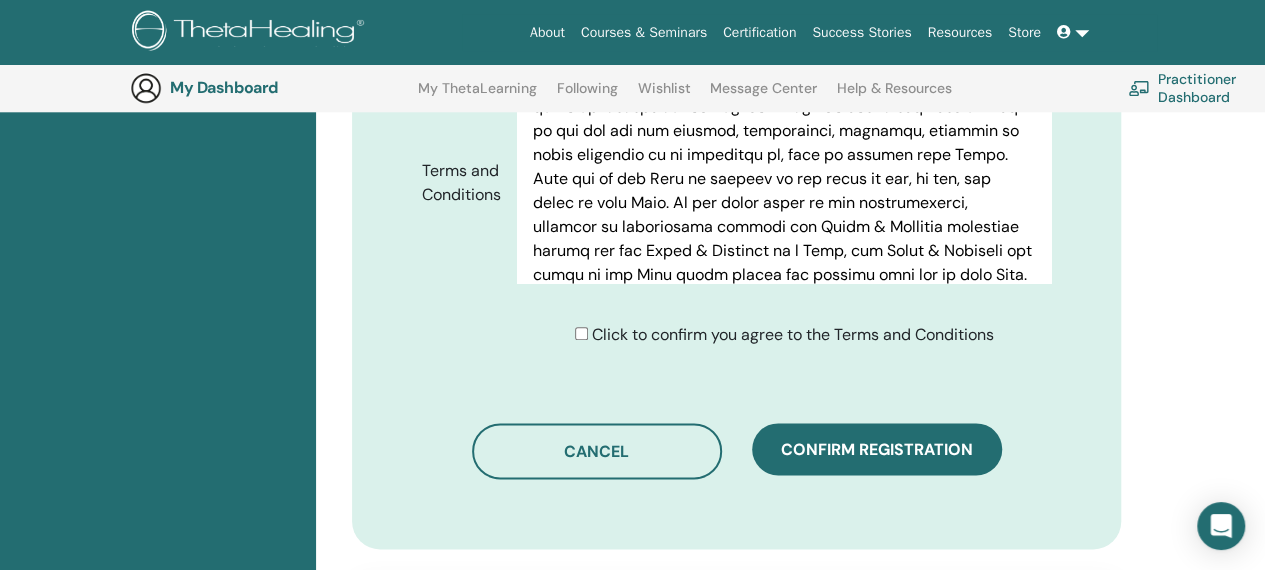 click on "Click to confirm you agree to the Terms and Conditions" at bounding box center (791, 335) 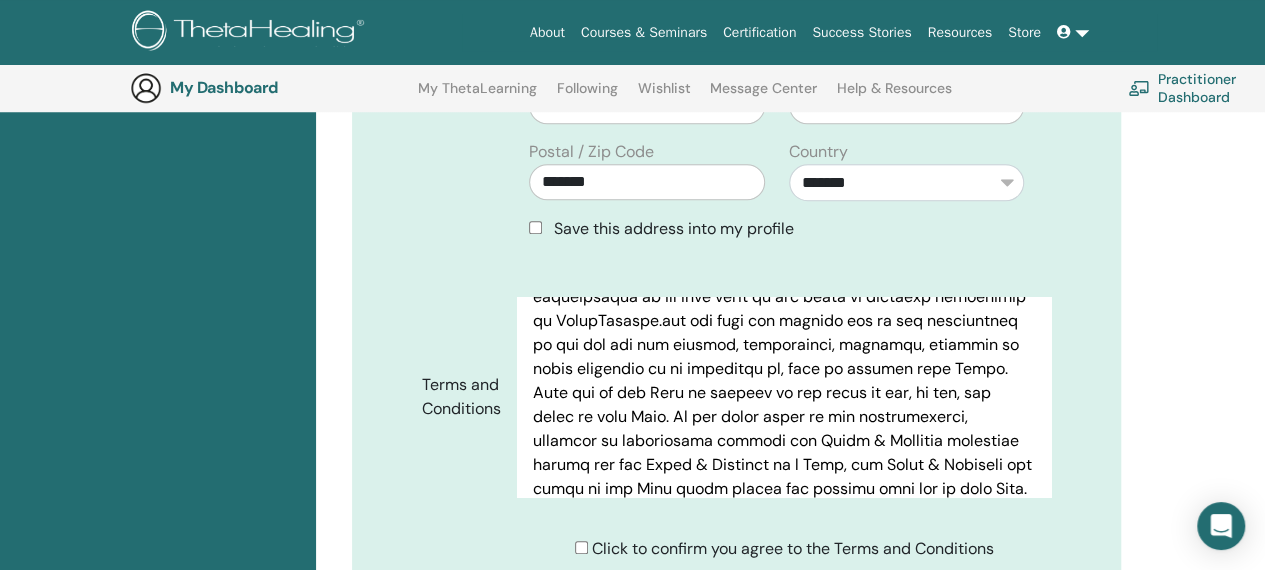 scroll, scrollTop: 848, scrollLeft: 0, axis: vertical 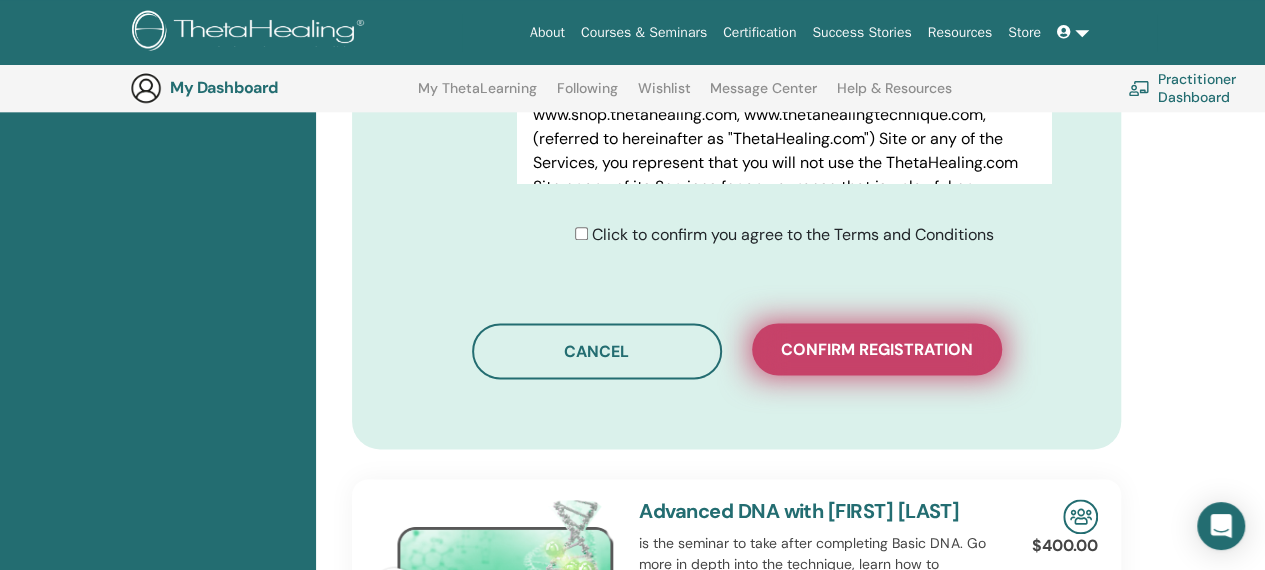 click on "Confirm registration" at bounding box center [877, 349] 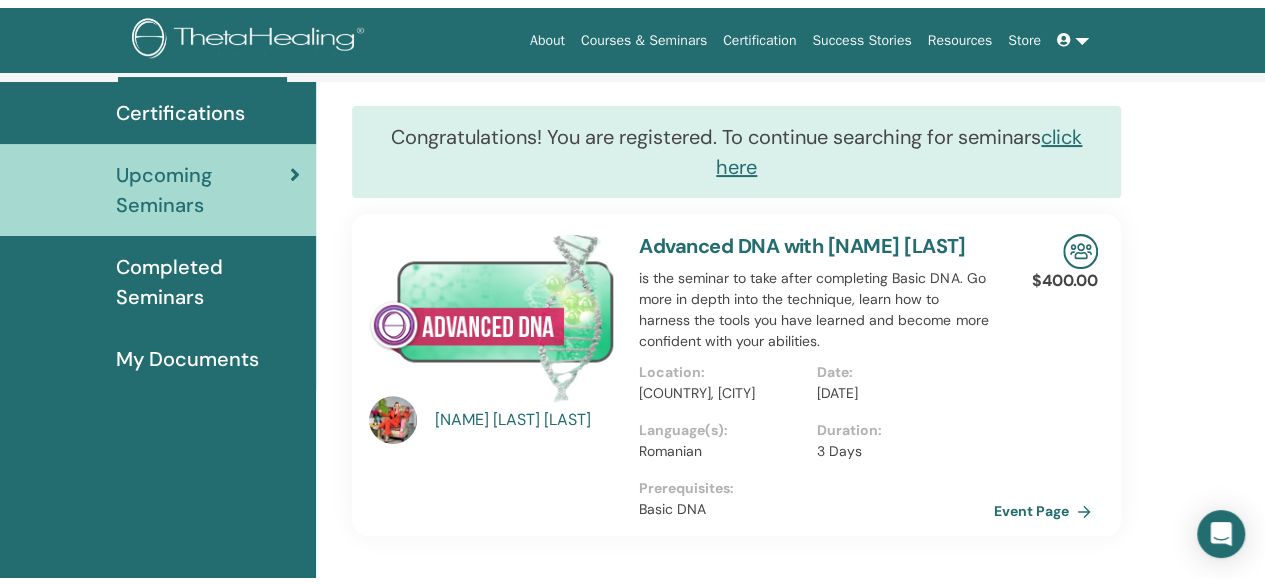 scroll, scrollTop: 0, scrollLeft: 0, axis: both 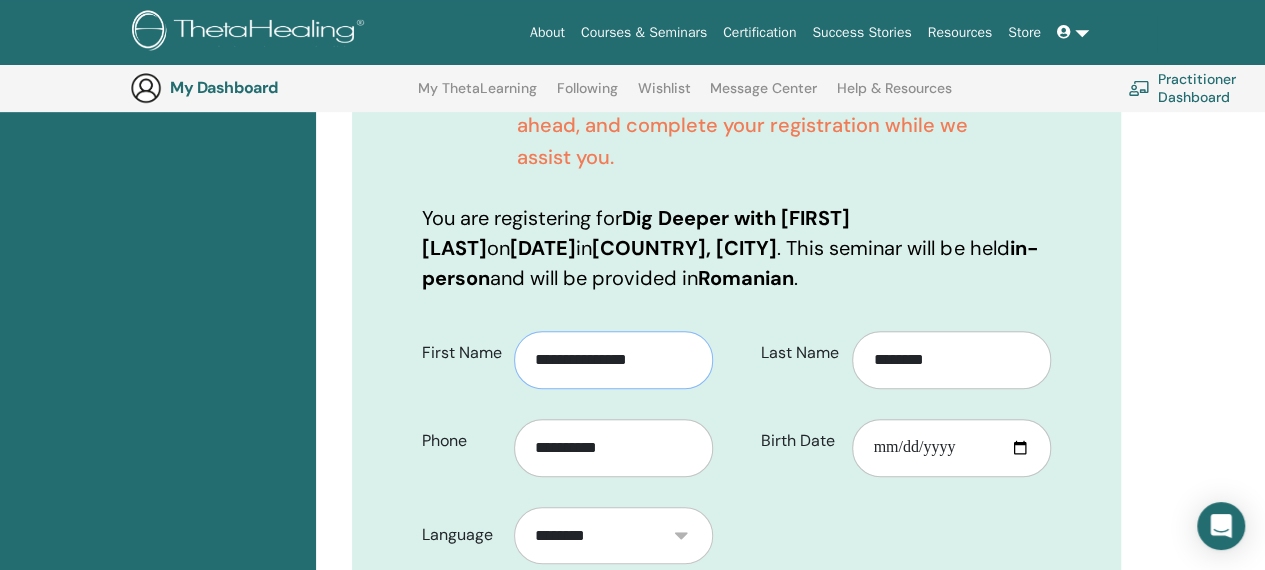 click on "**********" at bounding box center [613, 360] 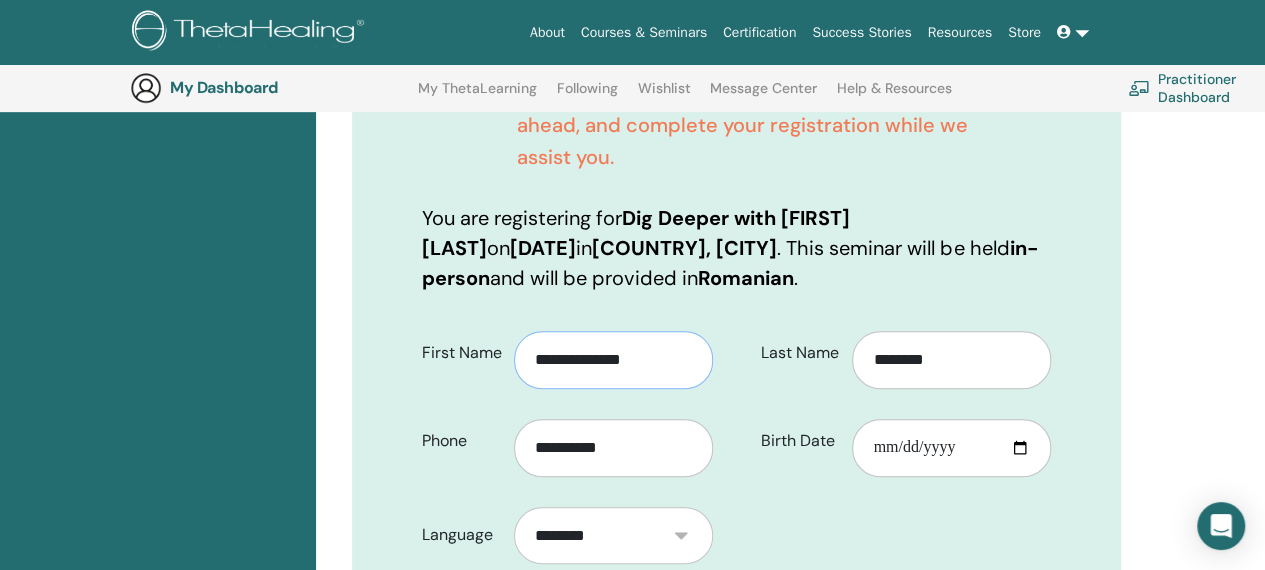 type on "**********" 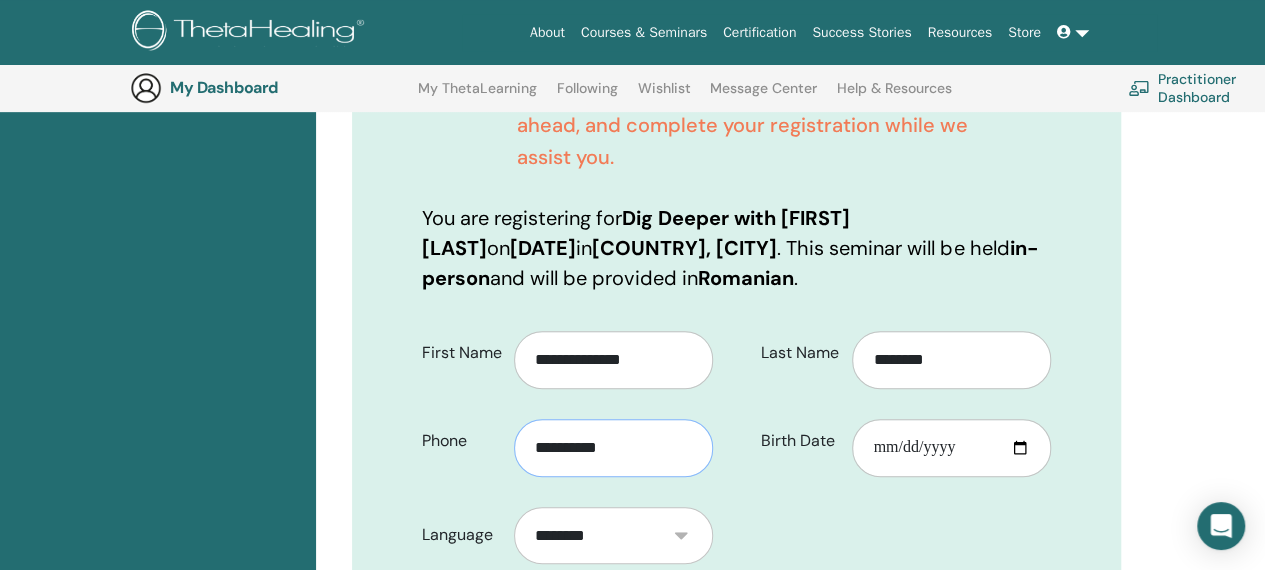 drag, startPoint x: 664, startPoint y: 445, endPoint x: 366, endPoint y: 451, distance: 298.0604 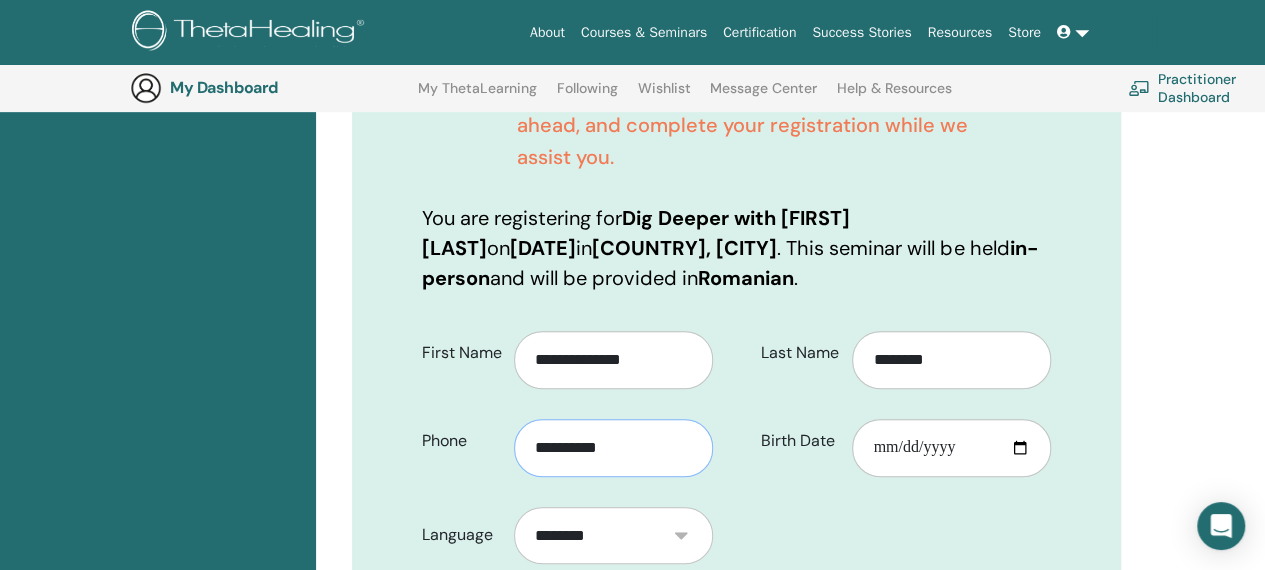 click on "**********" at bounding box center (736, 604) 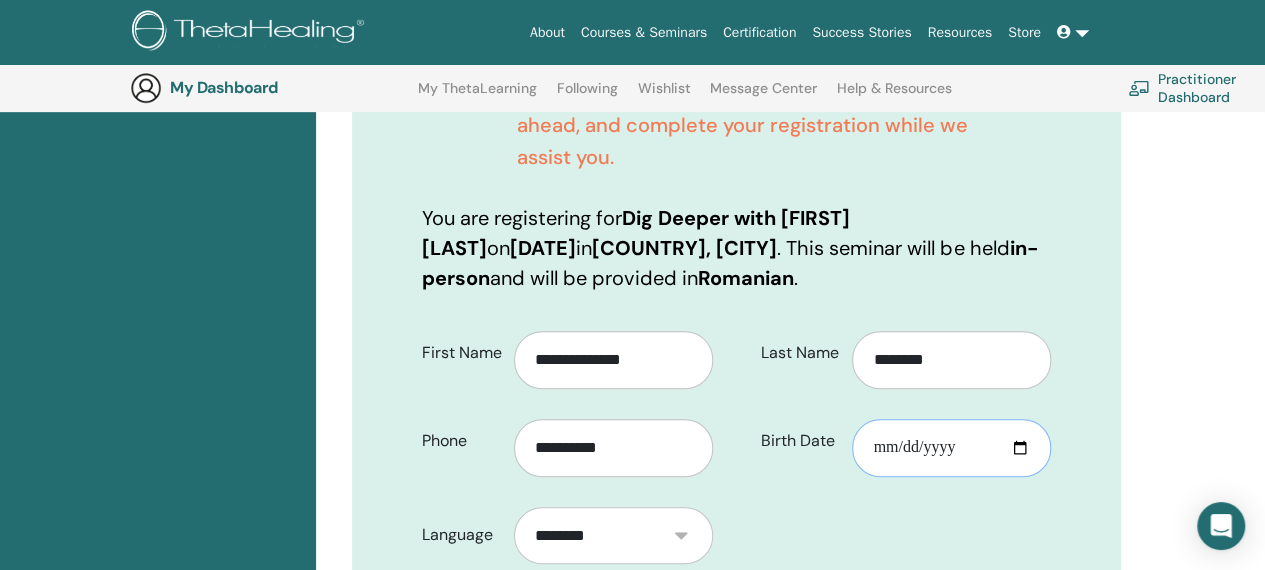 click on "Birth Date" at bounding box center (951, 448) 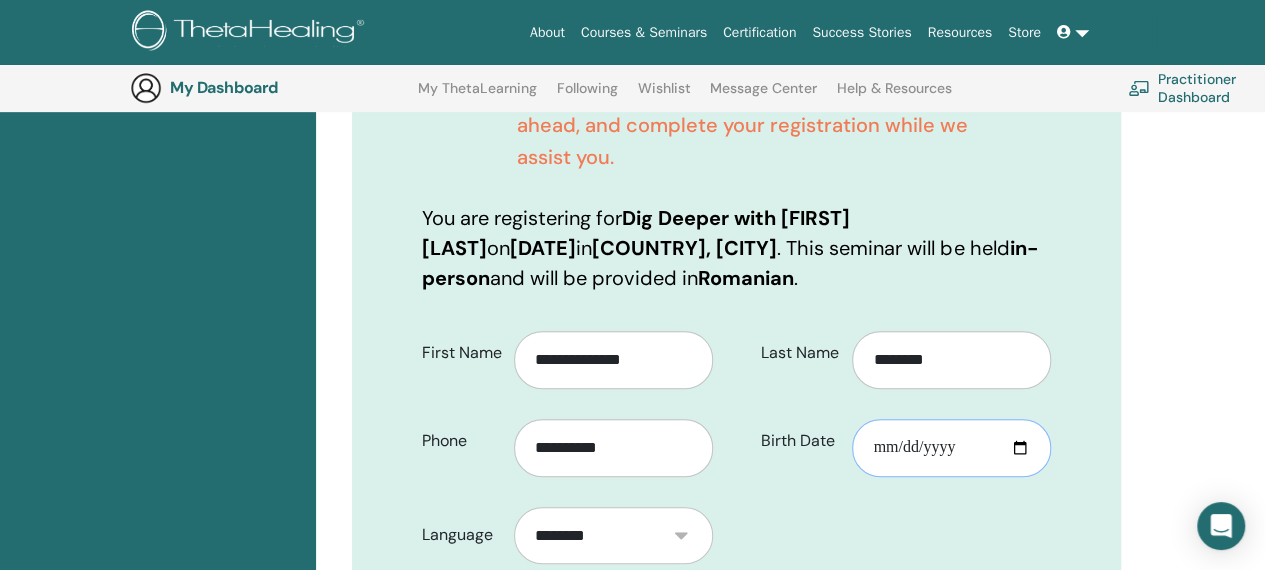 type on "**********" 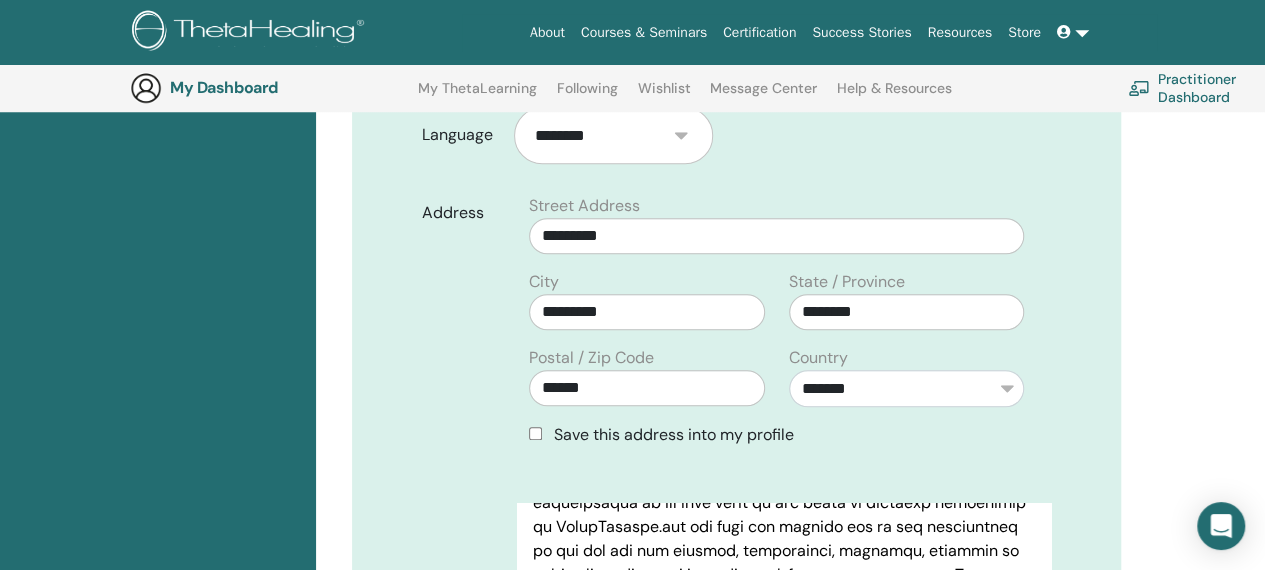 scroll, scrollTop: 948, scrollLeft: 0, axis: vertical 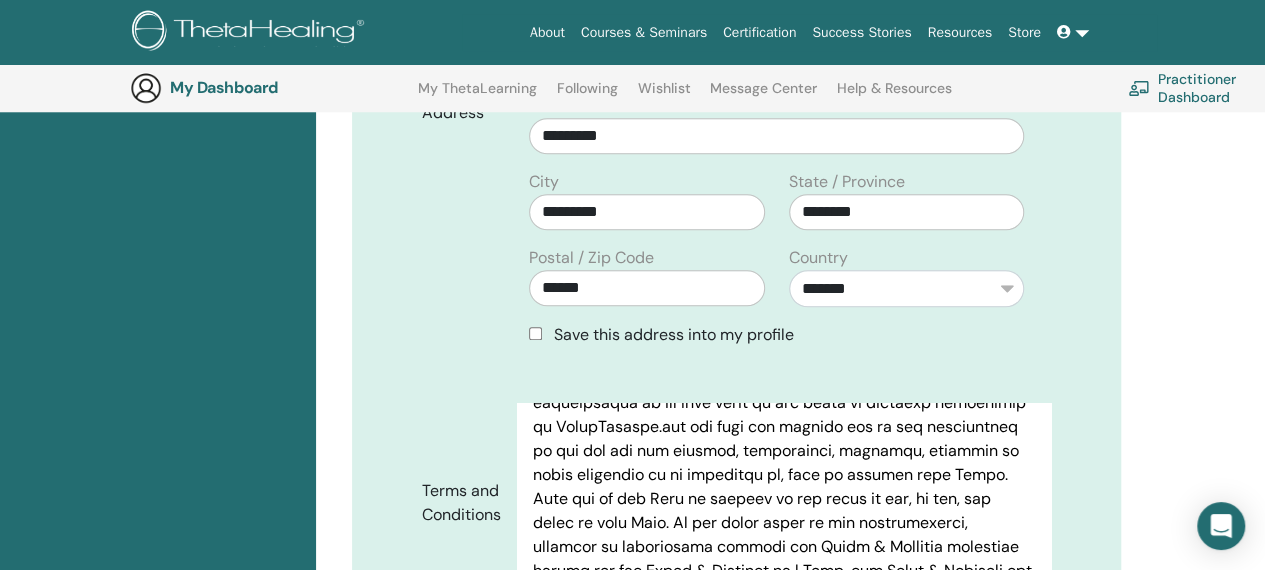 click on "Save this address into my profile" at bounding box center [776, 335] 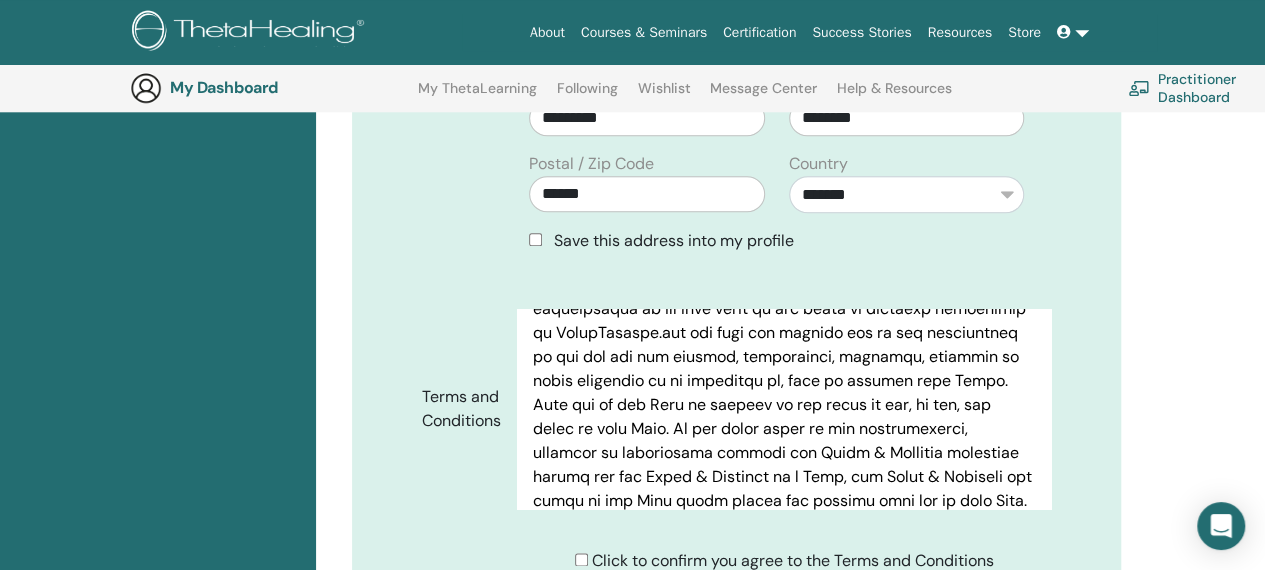 scroll, scrollTop: 1148, scrollLeft: 0, axis: vertical 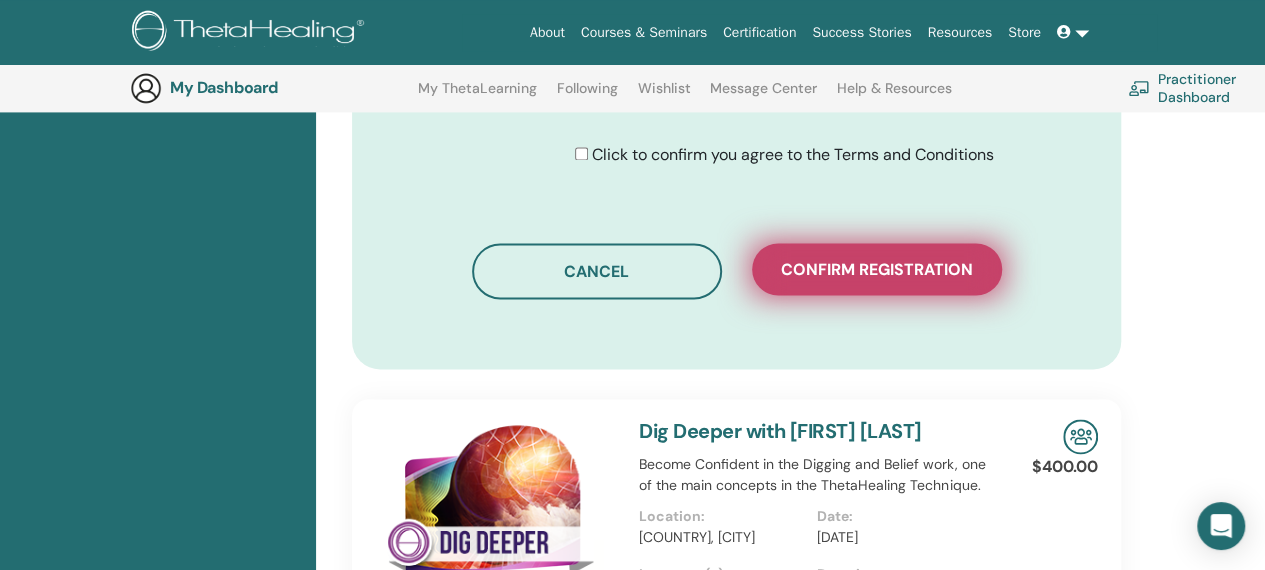 click on "Confirm registration" at bounding box center [877, 269] 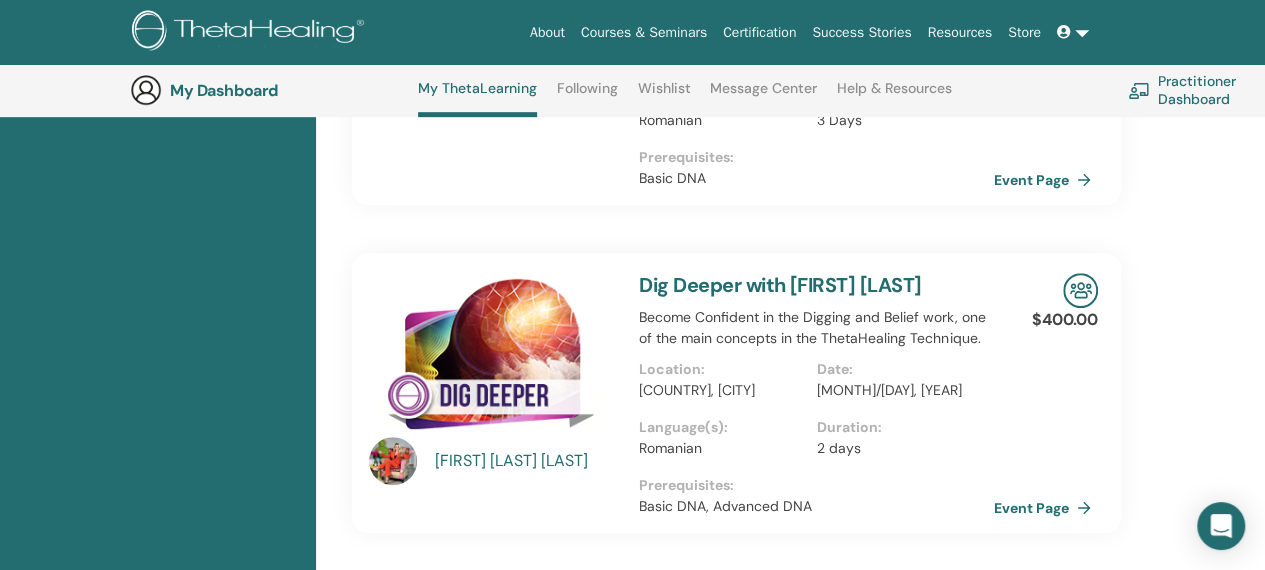 scroll, scrollTop: 552, scrollLeft: 0, axis: vertical 